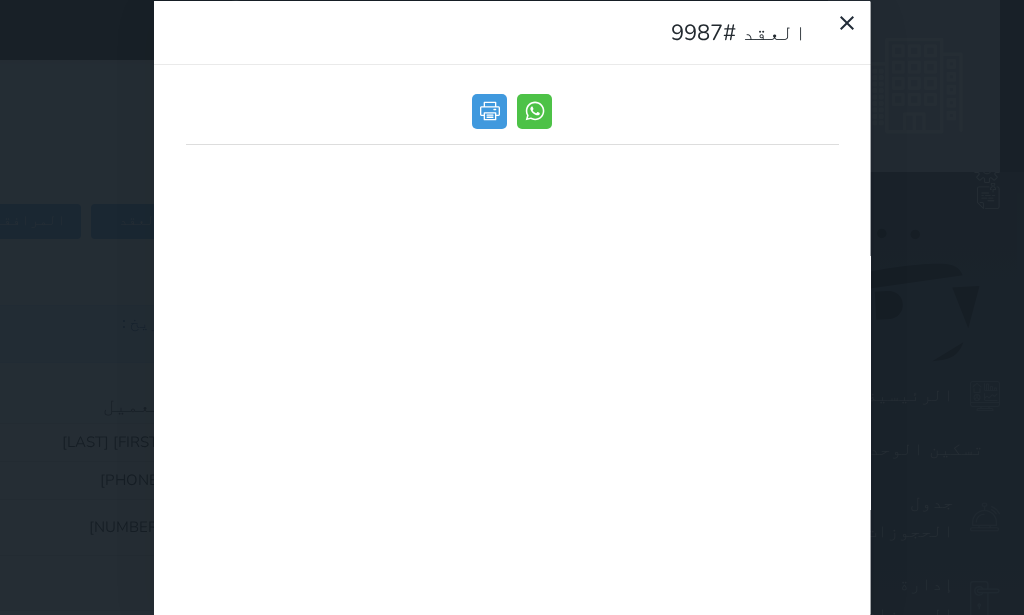 click 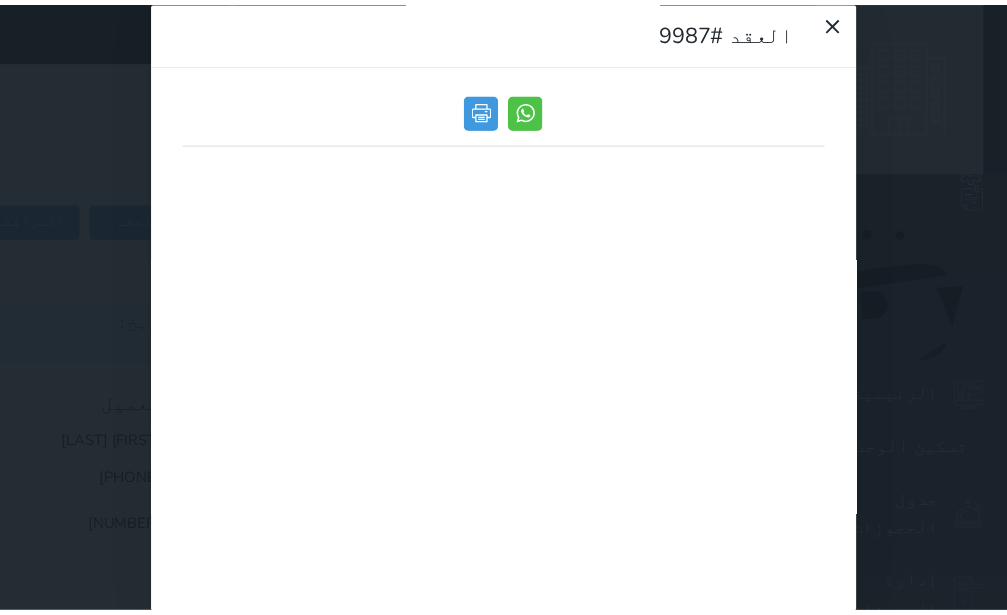 scroll, scrollTop: 0, scrollLeft: 0, axis: both 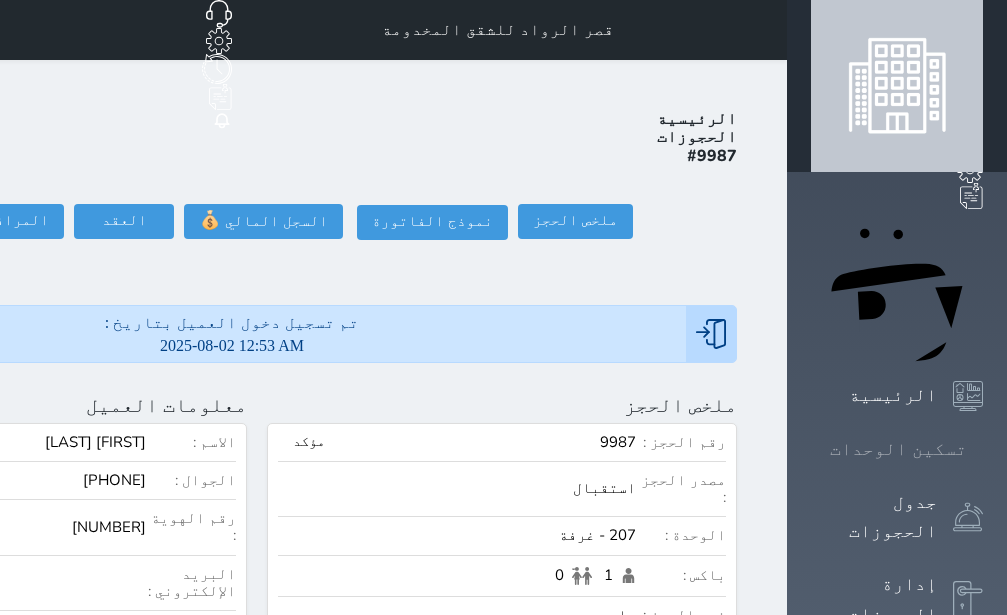 click 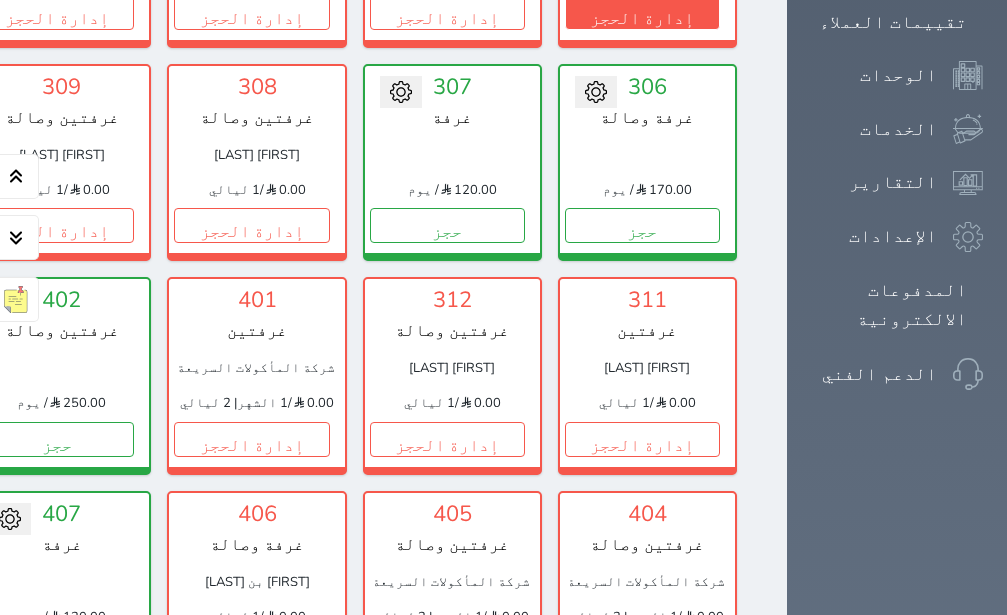 scroll, scrollTop: 1338, scrollLeft: 0, axis: vertical 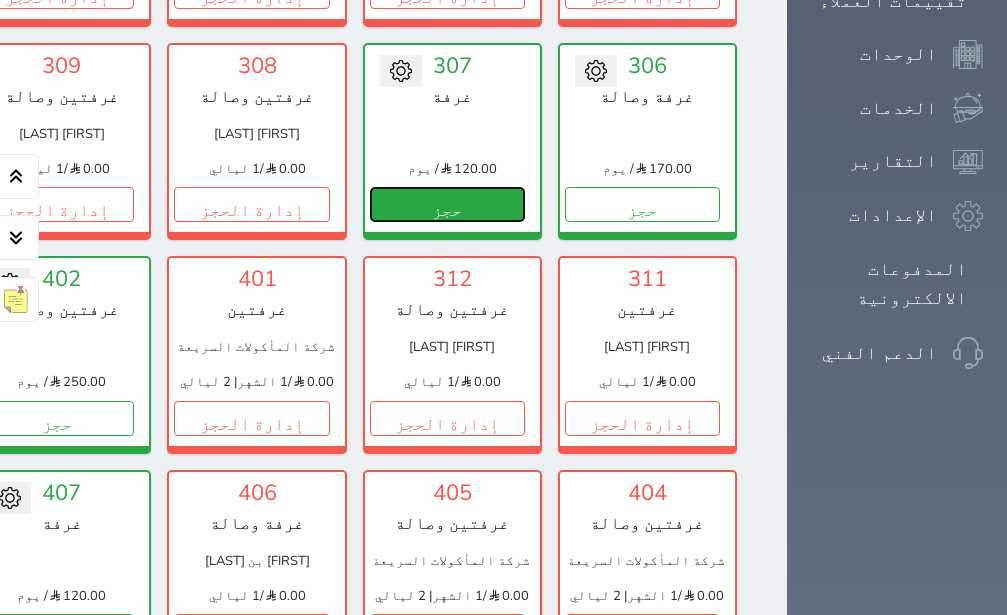 click on "حجز" at bounding box center [447, 204] 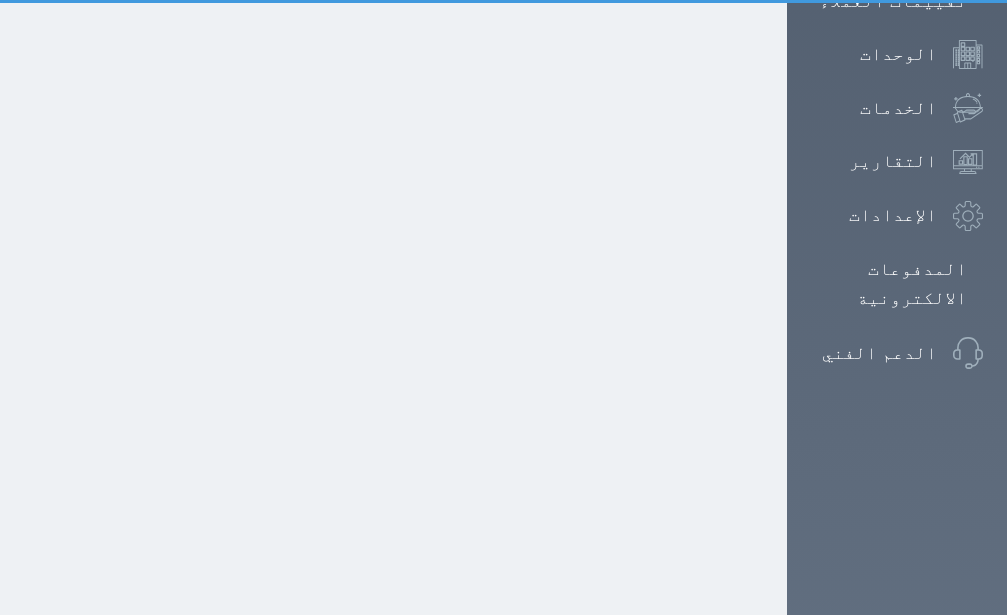 select on "1" 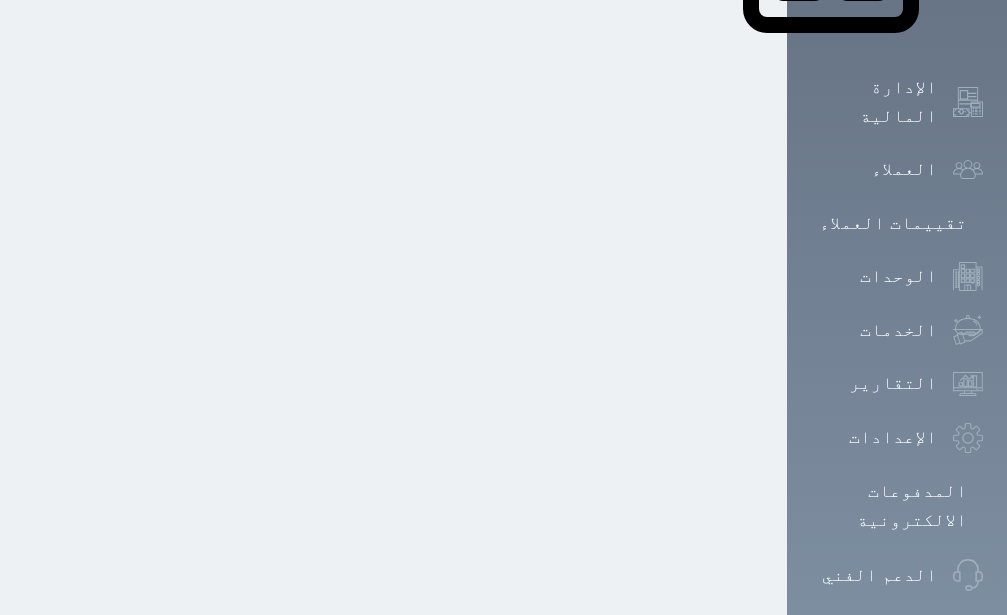 scroll, scrollTop: 0, scrollLeft: 0, axis: both 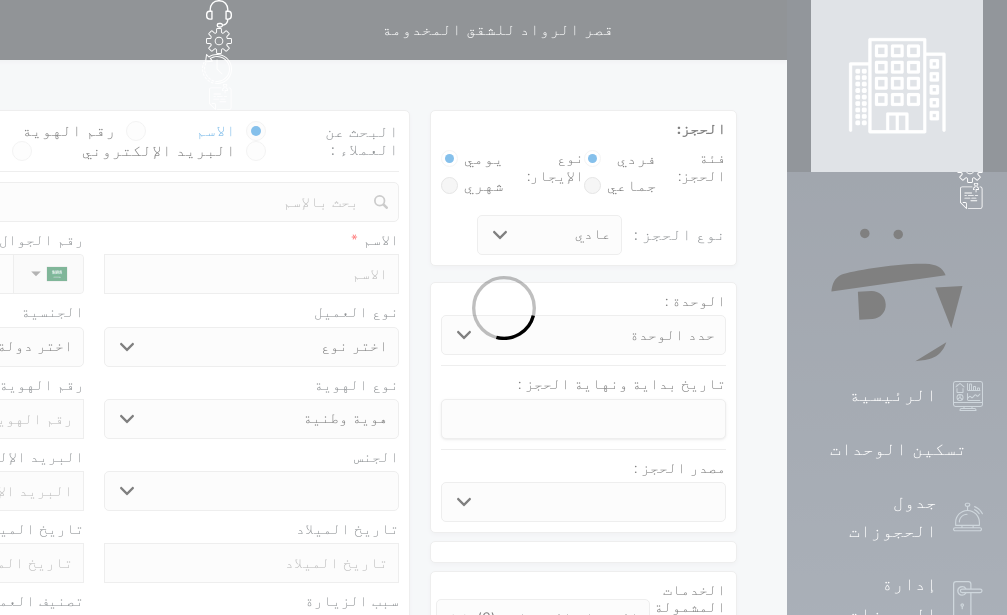 select 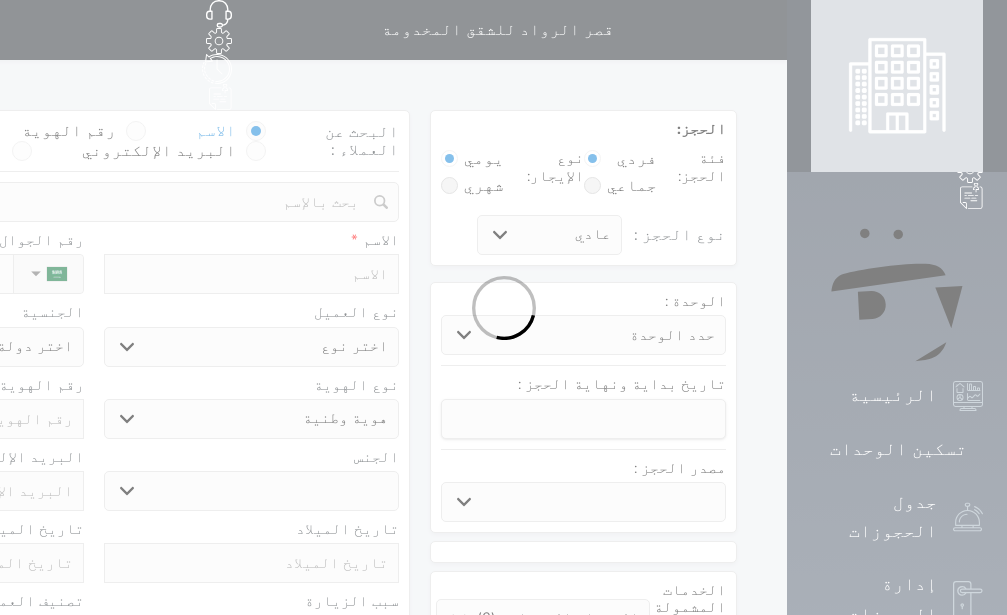 select on "3389" 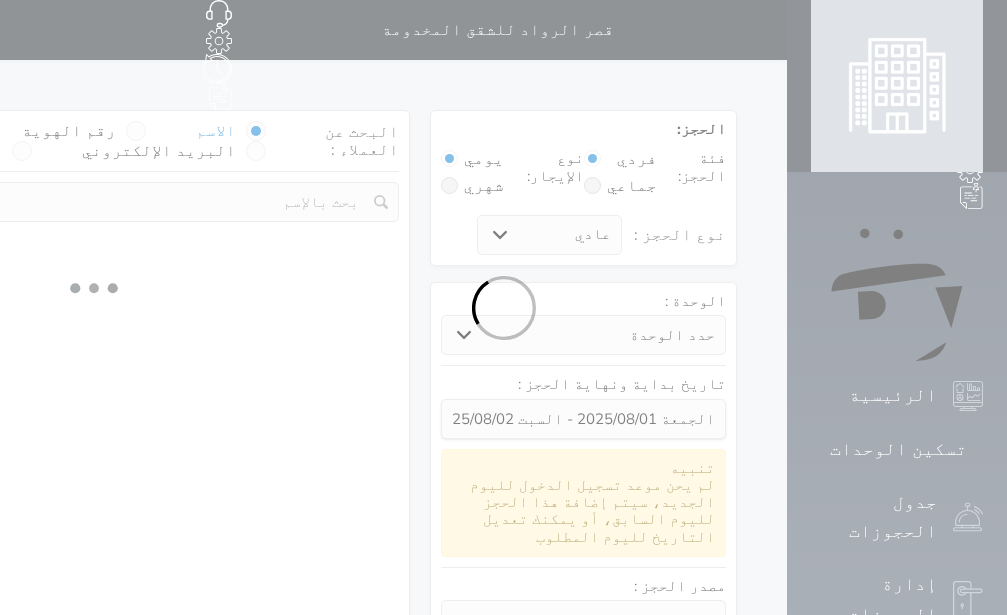 select 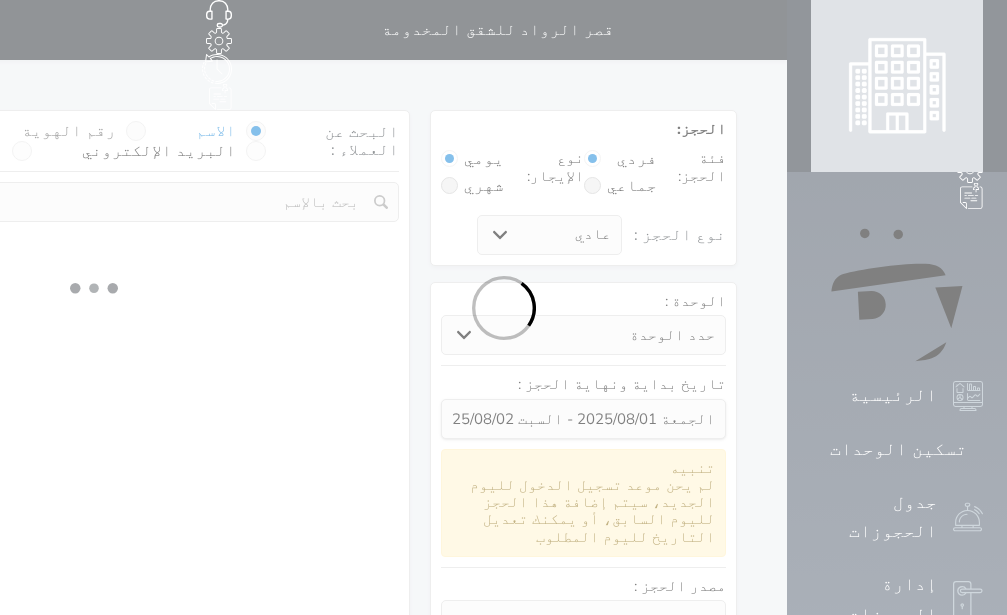 select on "1" 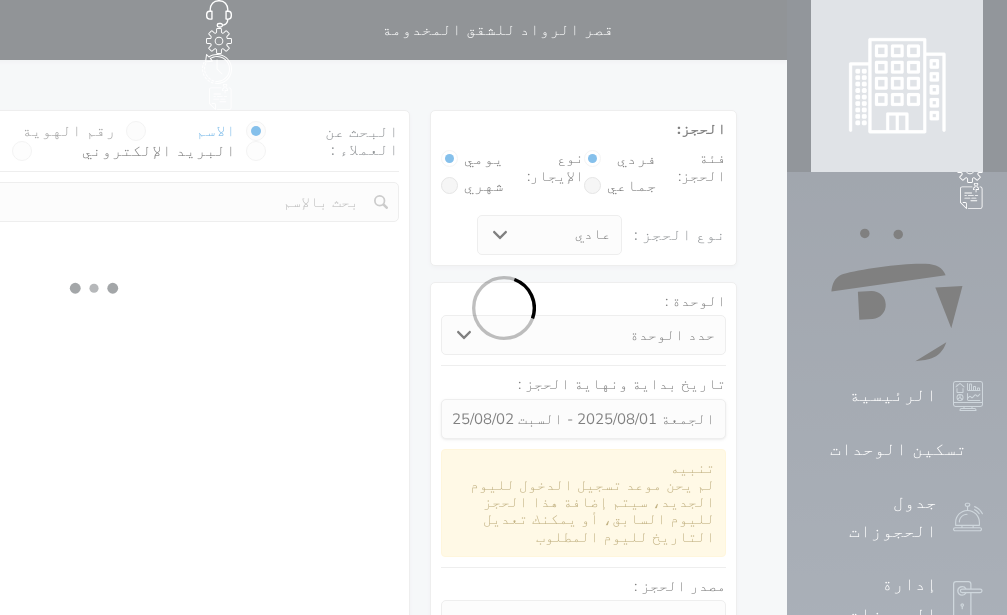 select on "113" 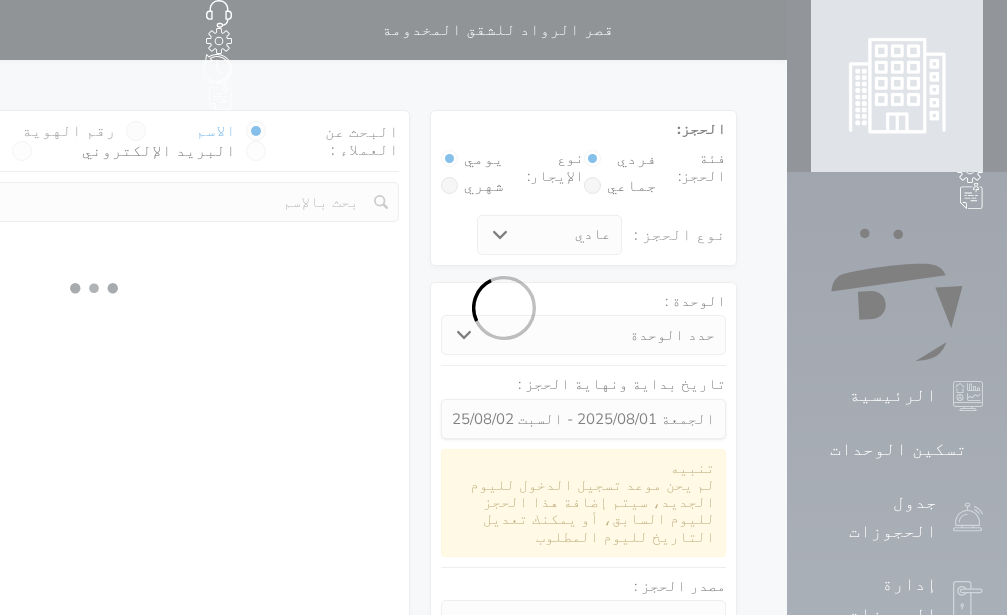 select on "1" 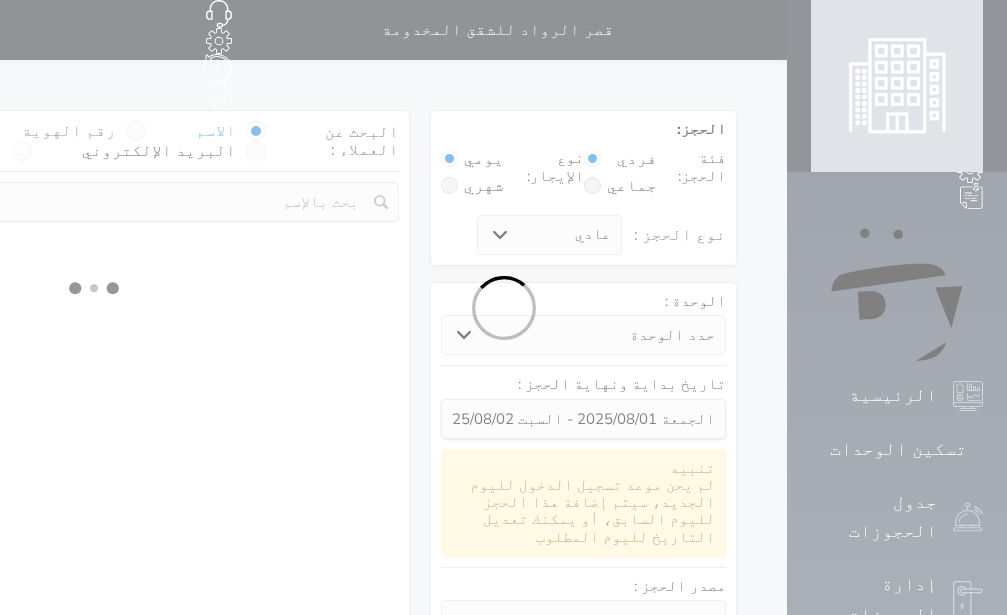 select 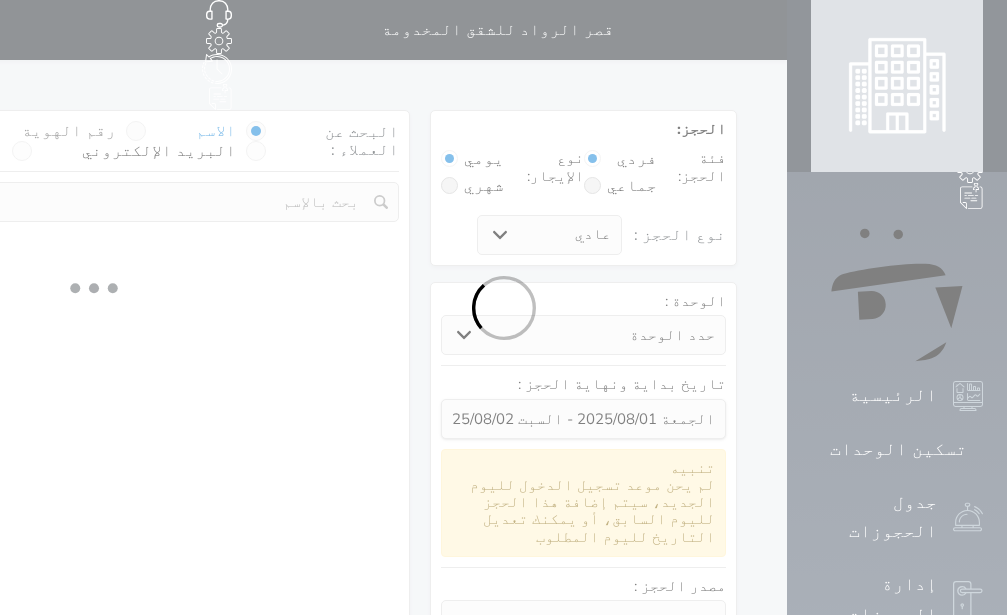 select on "7" 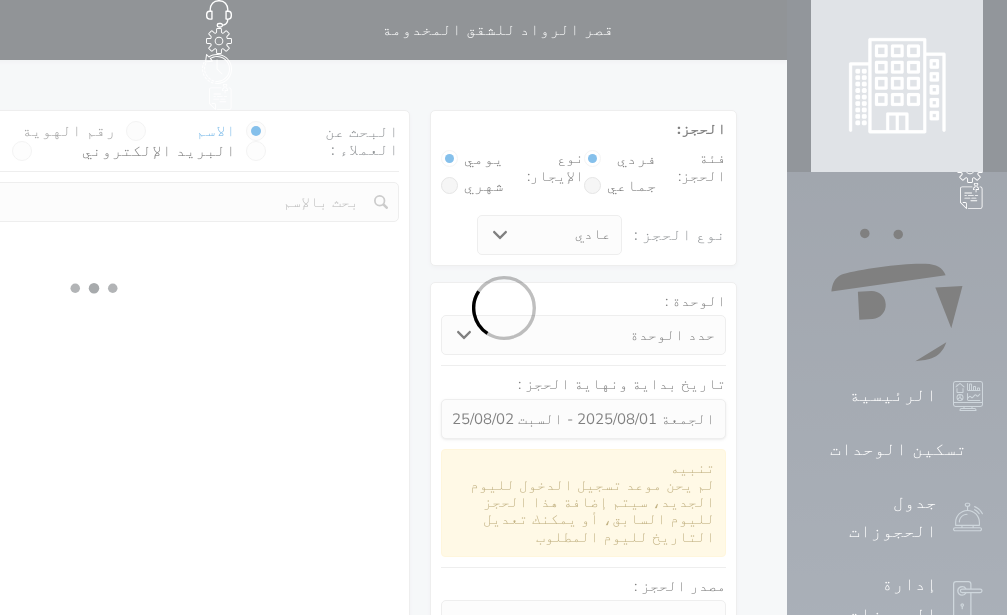 select 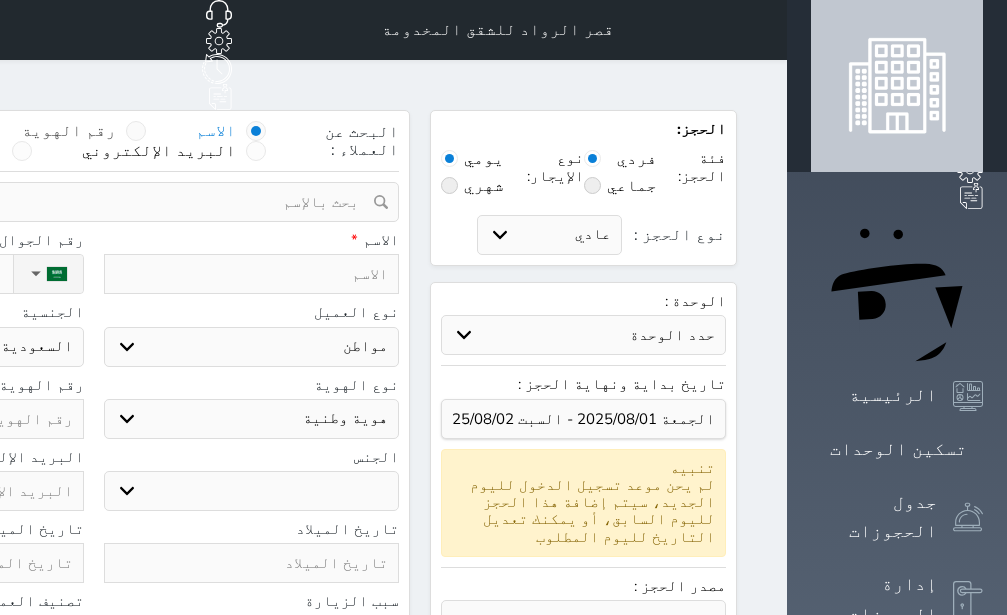 select 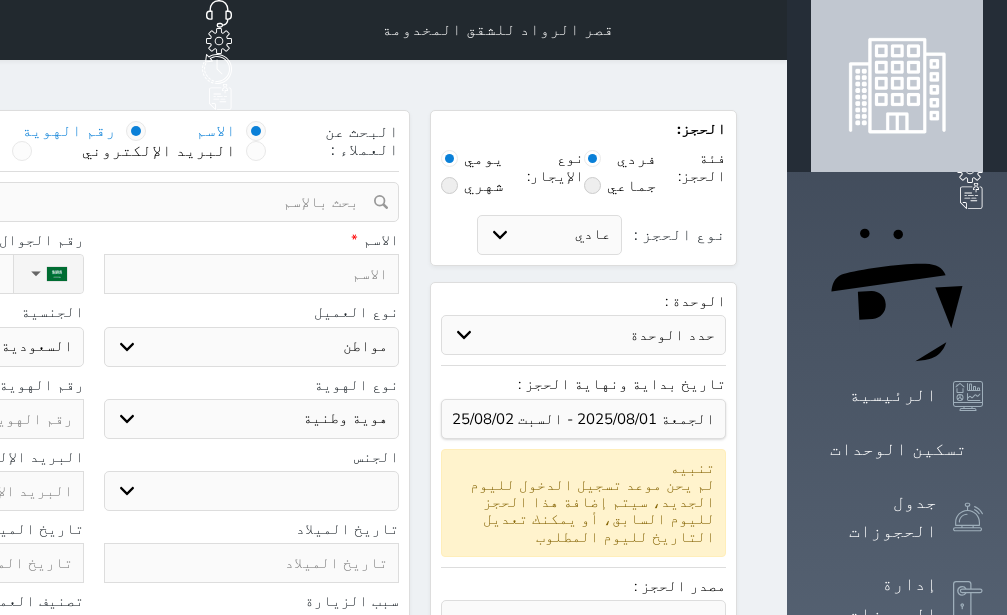 select 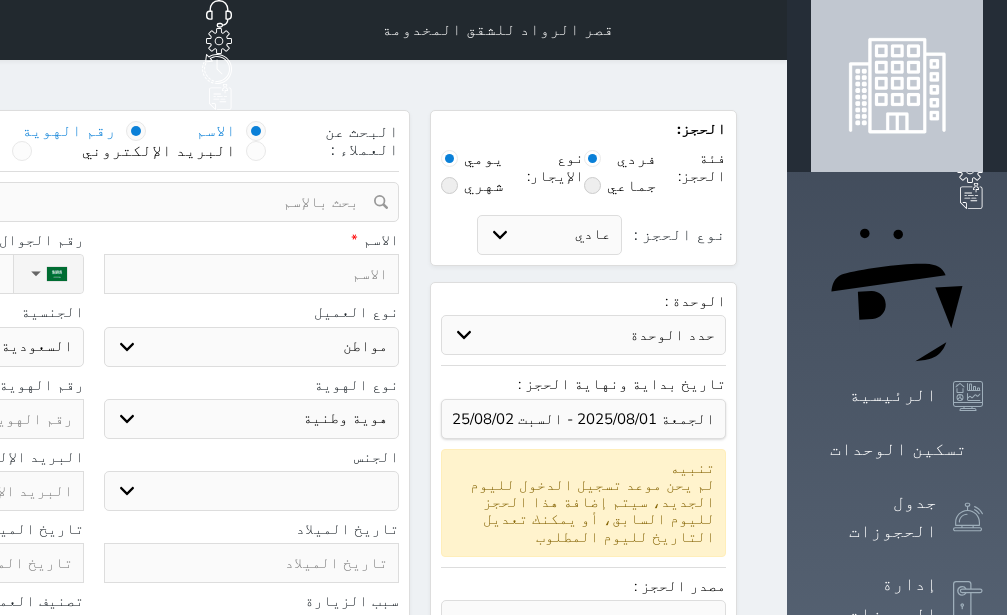 select 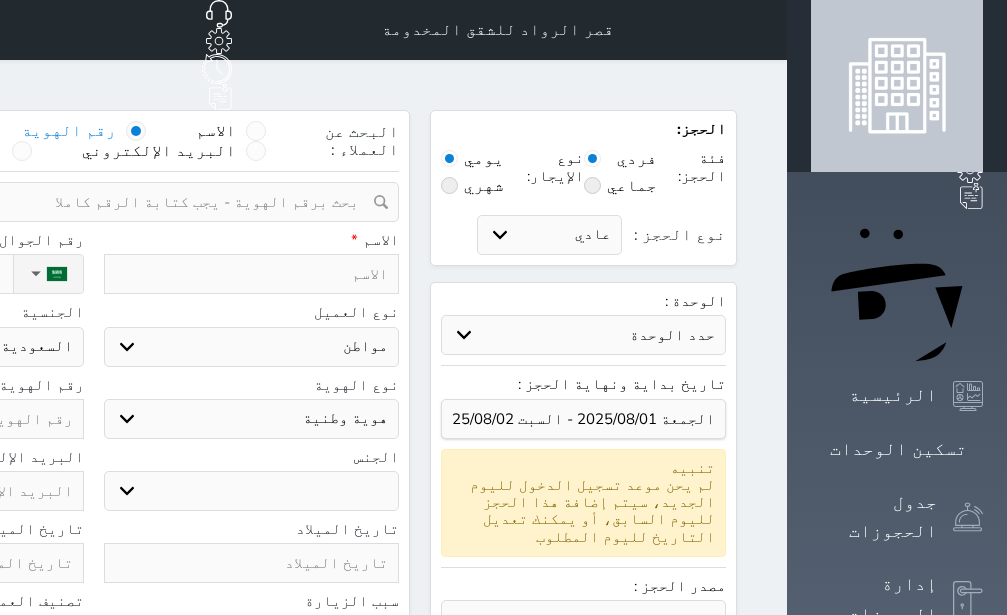 select 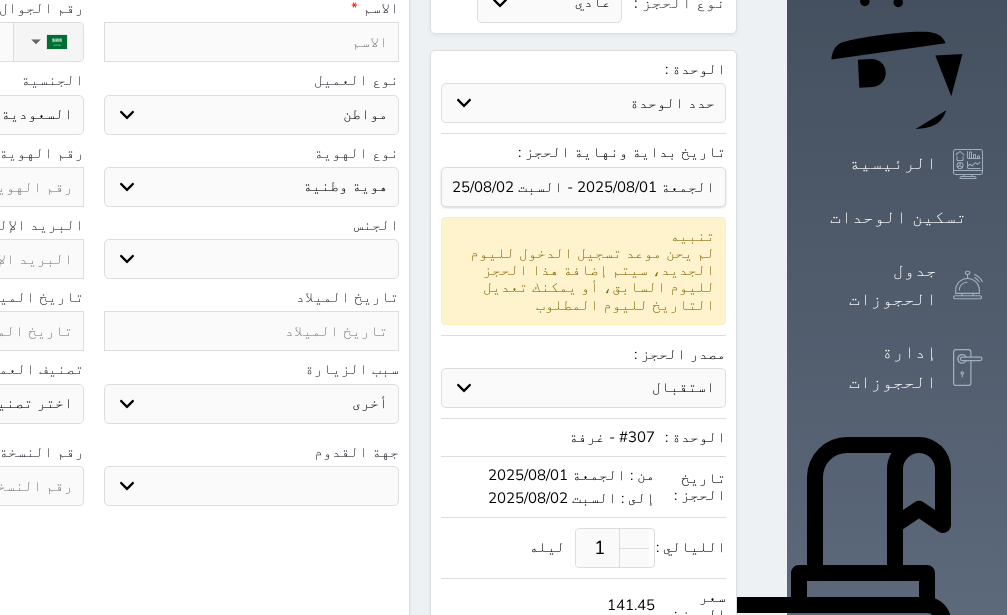 scroll, scrollTop: 378, scrollLeft: 0, axis: vertical 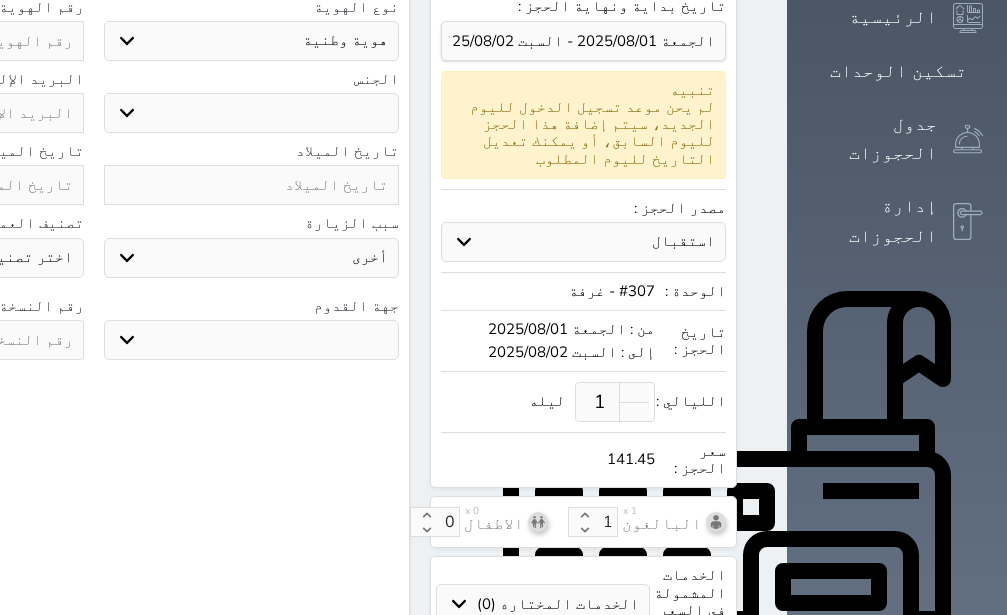 click on "جو بحر ارض" at bounding box center [252, 340] 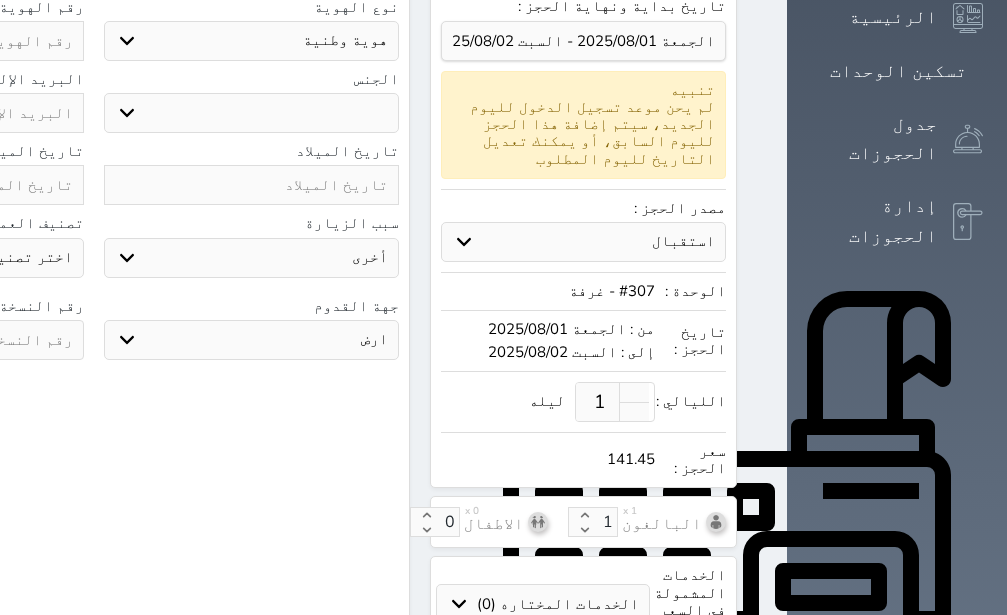 select 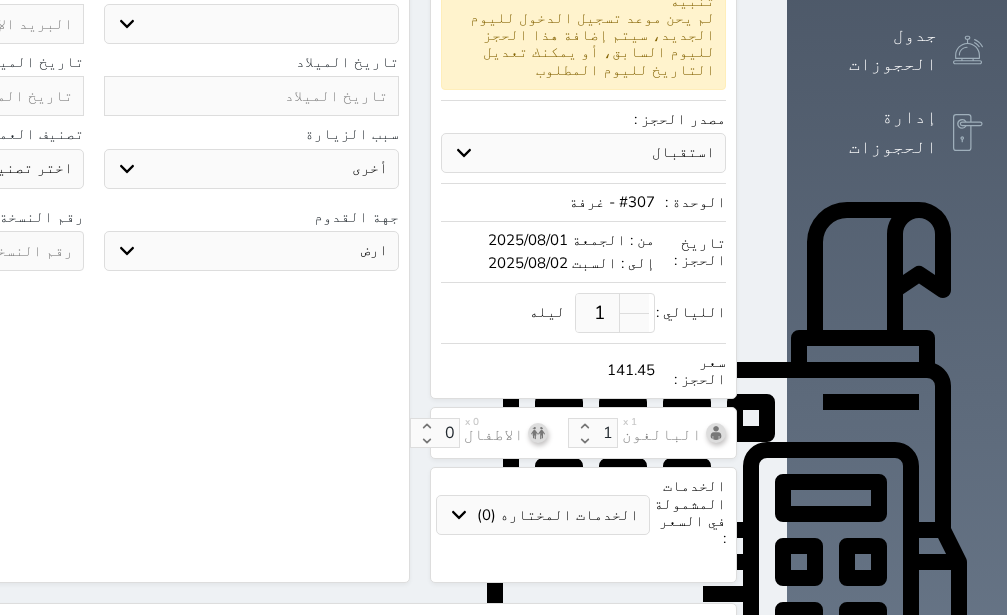 scroll, scrollTop: 767, scrollLeft: 0, axis: vertical 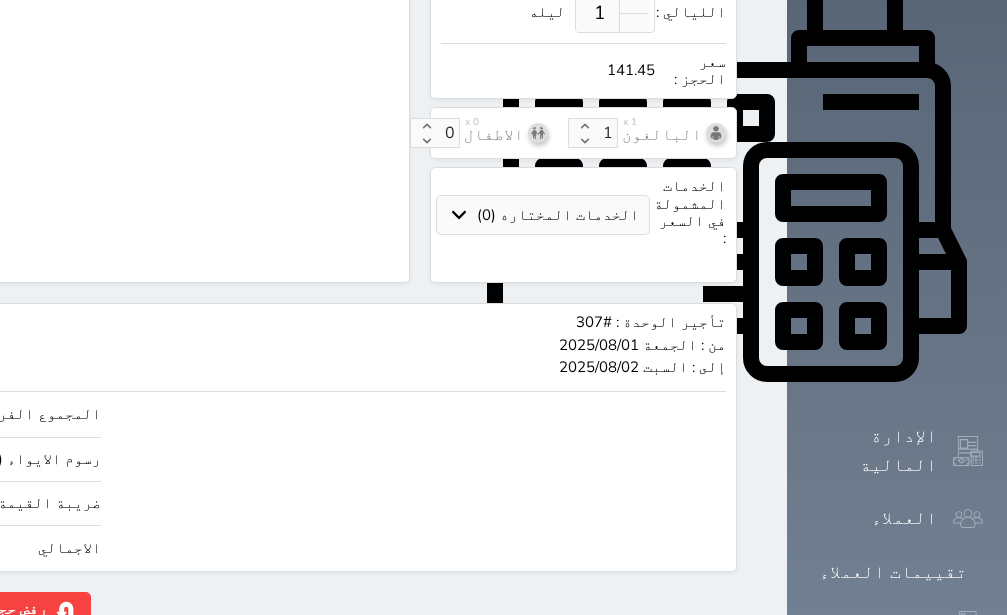 click on "141.45" at bounding box center [-147, 548] 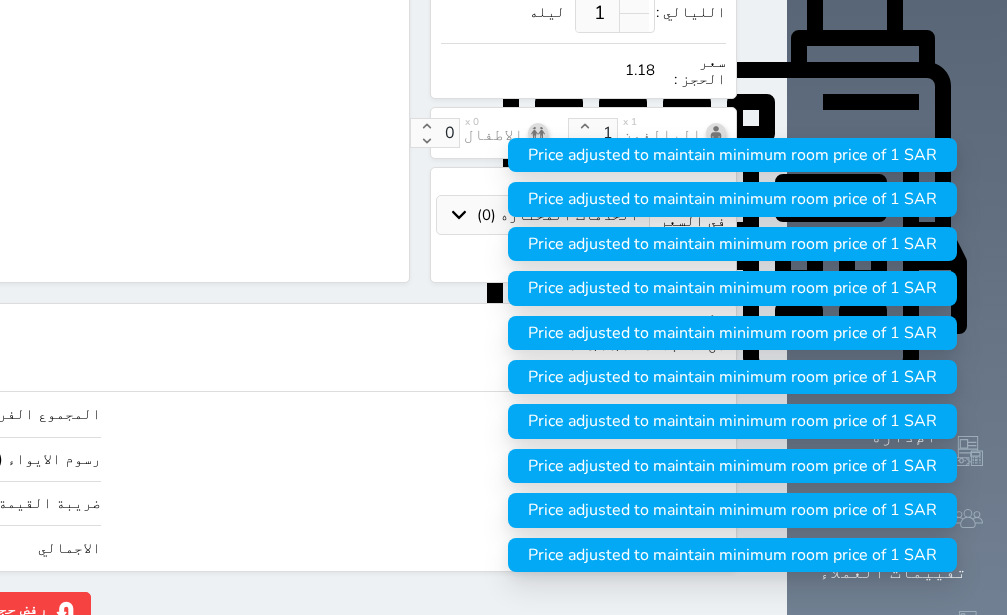 click on "1.17875" at bounding box center (-147, 548) 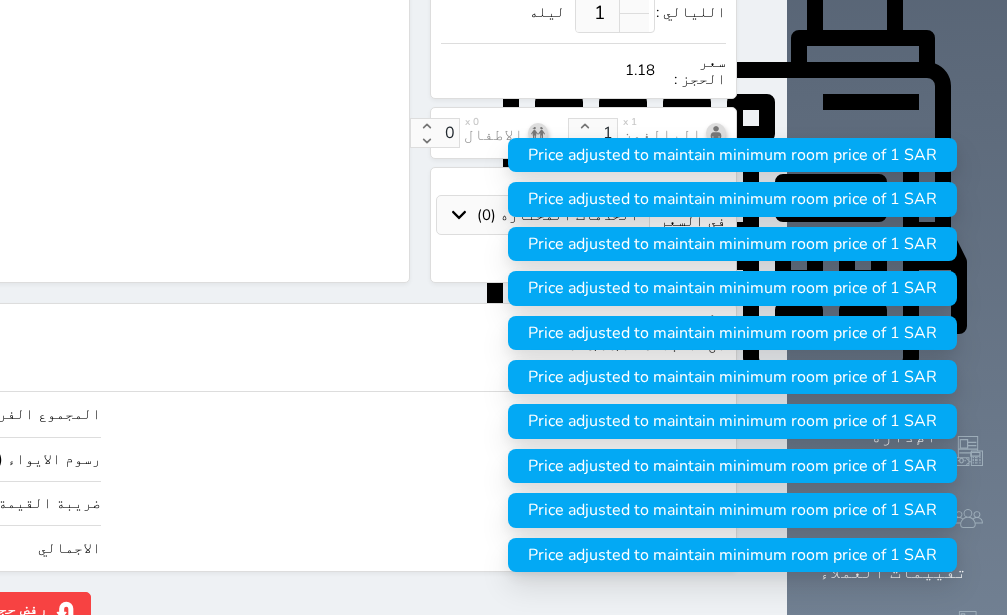 click on "1.17875" at bounding box center (-147, 548) 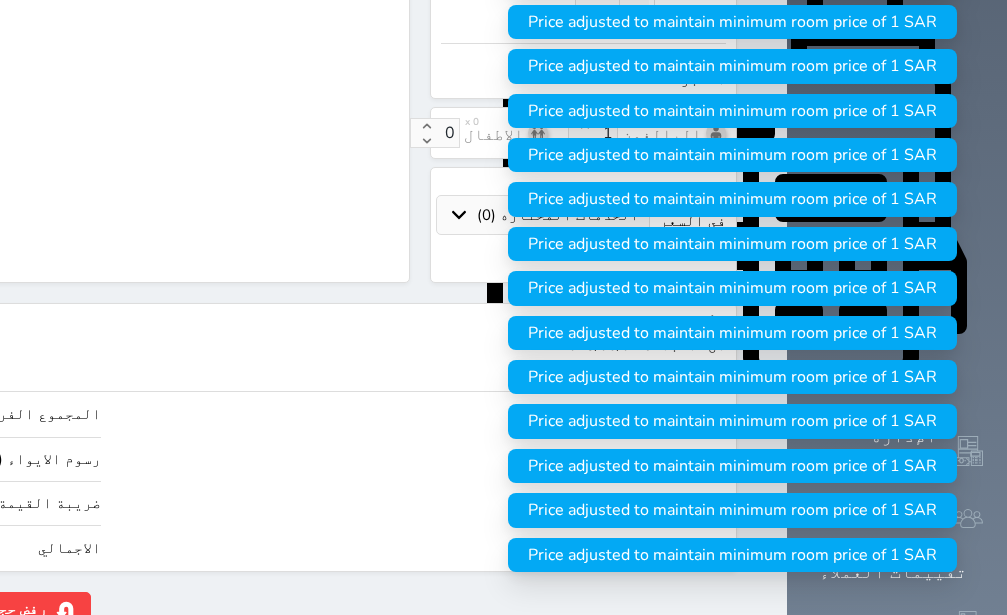type on "12.73" 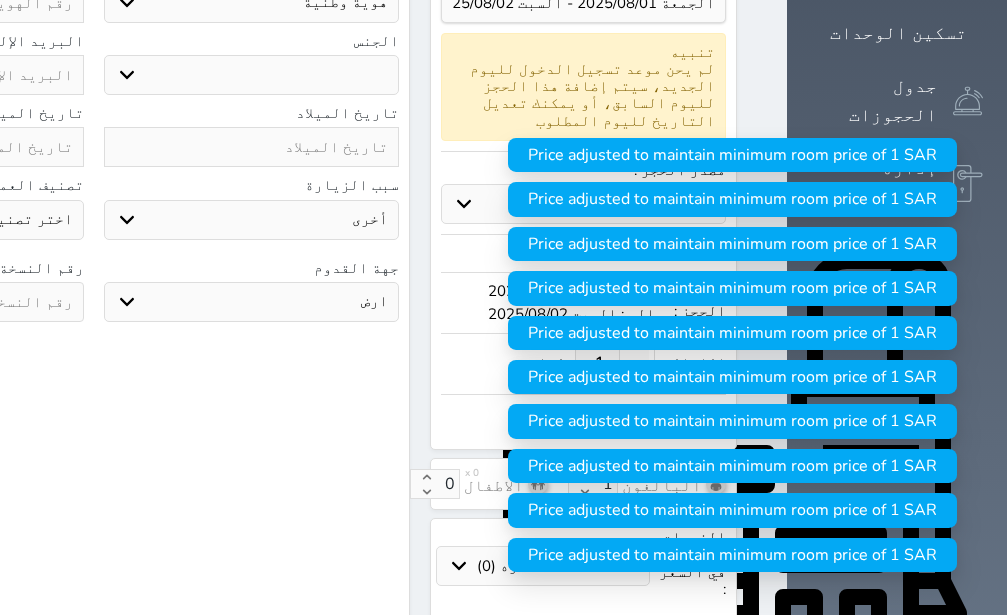 scroll, scrollTop: 263, scrollLeft: 0, axis: vertical 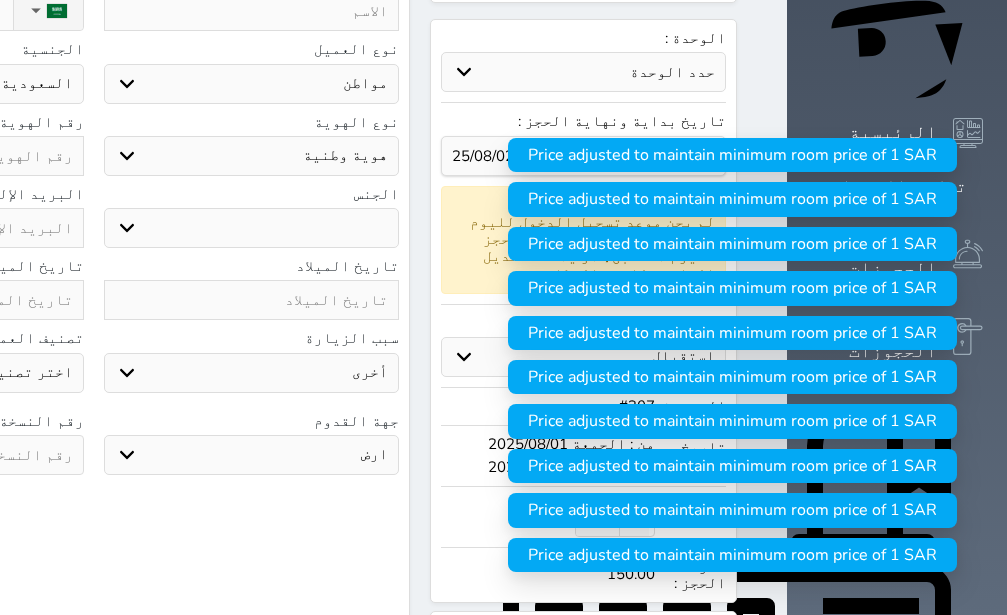 click on "البحث عن العملاء :        الاسم       رقم الهوية       البريد الإلكتروني       الجوال           تغيير العميل                      ملاحظات                           سجل حجوزات العميل undefined                   إجمالى رصيد العميل : 0 ريال     رقم الحجز   الوحدة   من   إلى   نوع الحجز   الرصيد   الاجرائات         النتائج  : من (  ) - إلى  (  )   العدد  :              سجل الكمبيالات الغير محصلة على العميل undefined                 رقم الحجز   المبلغ الكلى    المبلغ المحصل    المبلغ المتبقى    تاريخ الإستحقاق         النتائج  : من (  ) - إلى  (  )   العدد  :      الاسم *     رقم الجوال *       ▼     Afghanistan (‫افغانستان‬‎)   +93   Albania (Shqipëri)   +355   Algeria (‫الجزائر‬‎)   +213   American Samoa" at bounding box center [93, 317] 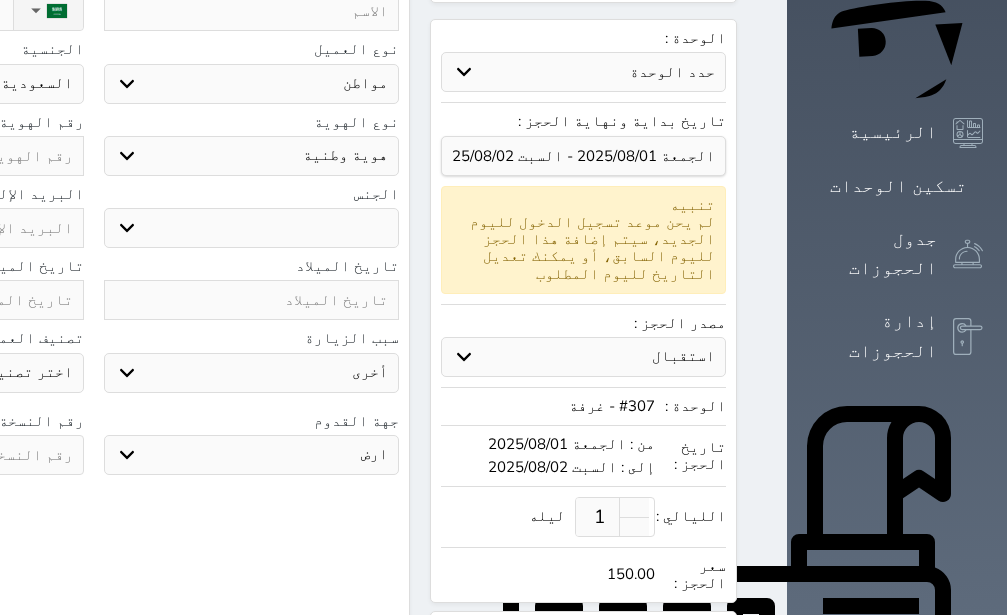 click on "ذكر   انثى" at bounding box center (252, 228) 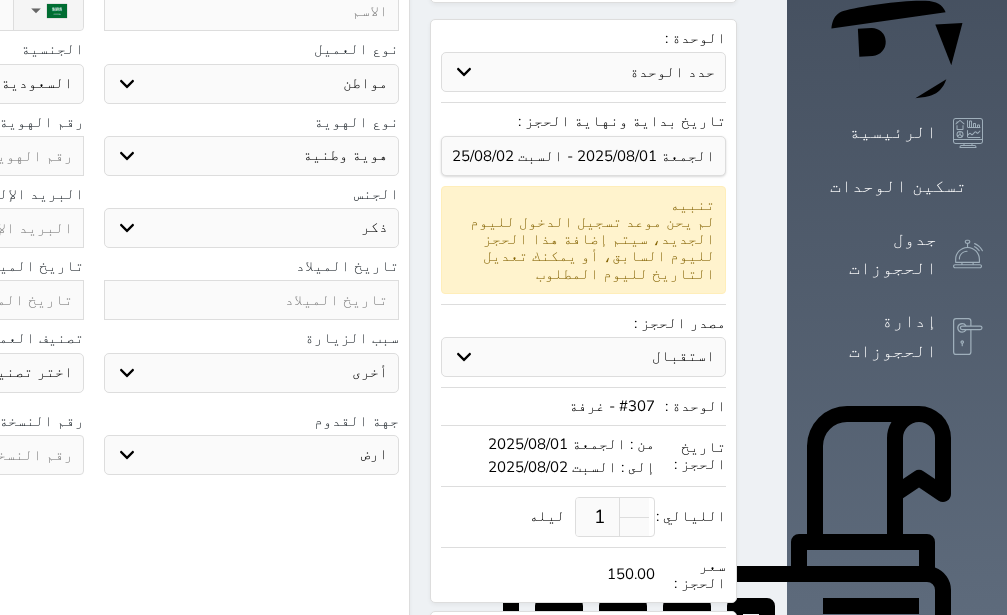 click on "ذكر" at bounding box center [0, 0] 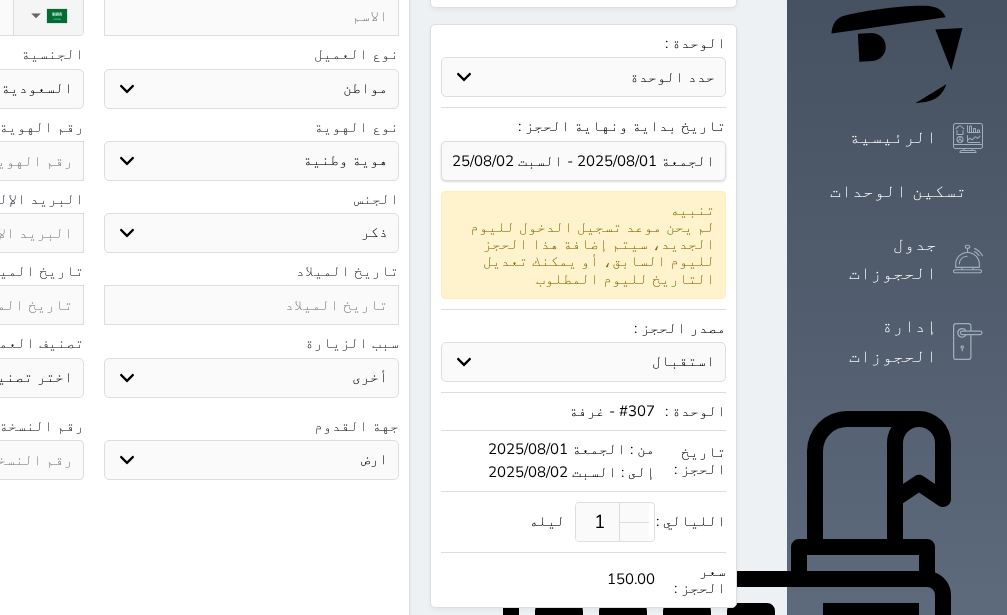 scroll, scrollTop: 11, scrollLeft: 0, axis: vertical 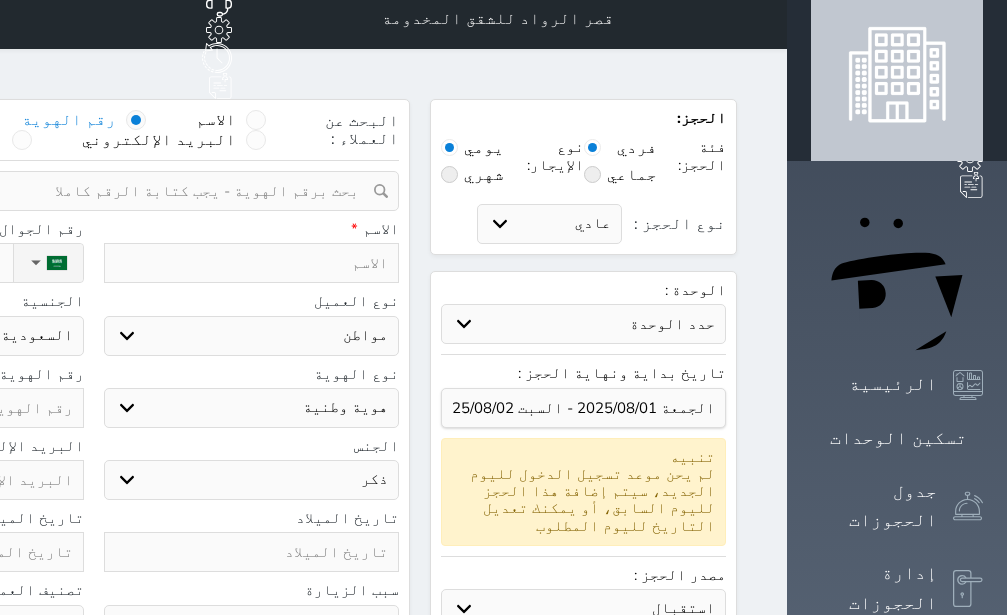 click at bounding box center (252, 263) 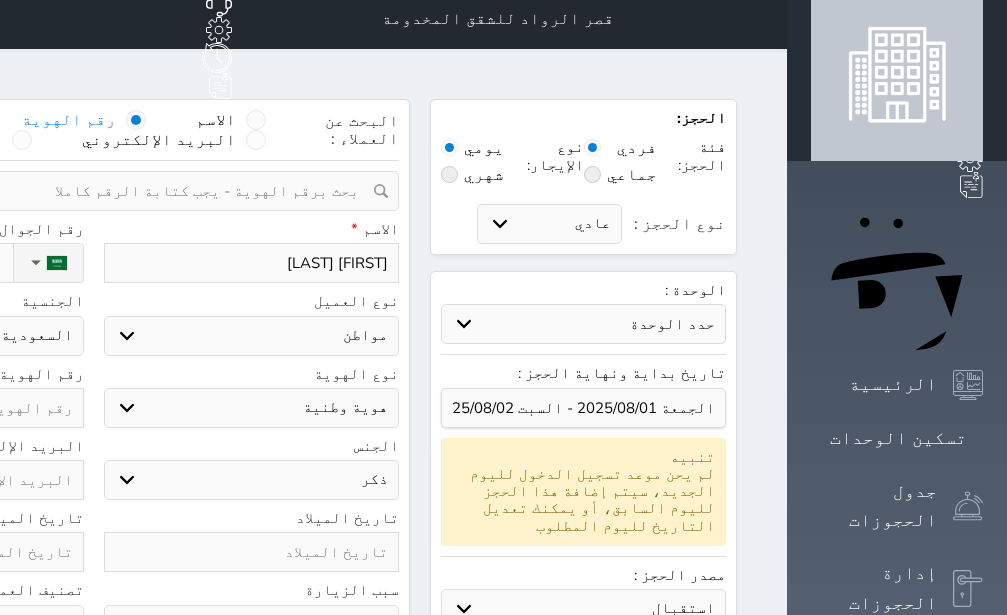type on "[FIRST] [LAST]" 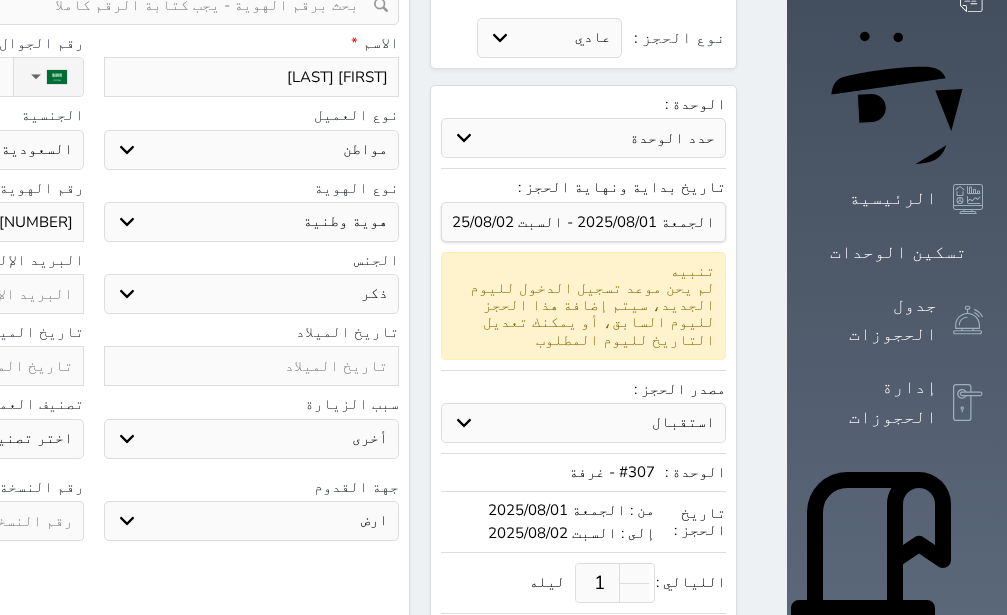 scroll, scrollTop: 389, scrollLeft: 0, axis: vertical 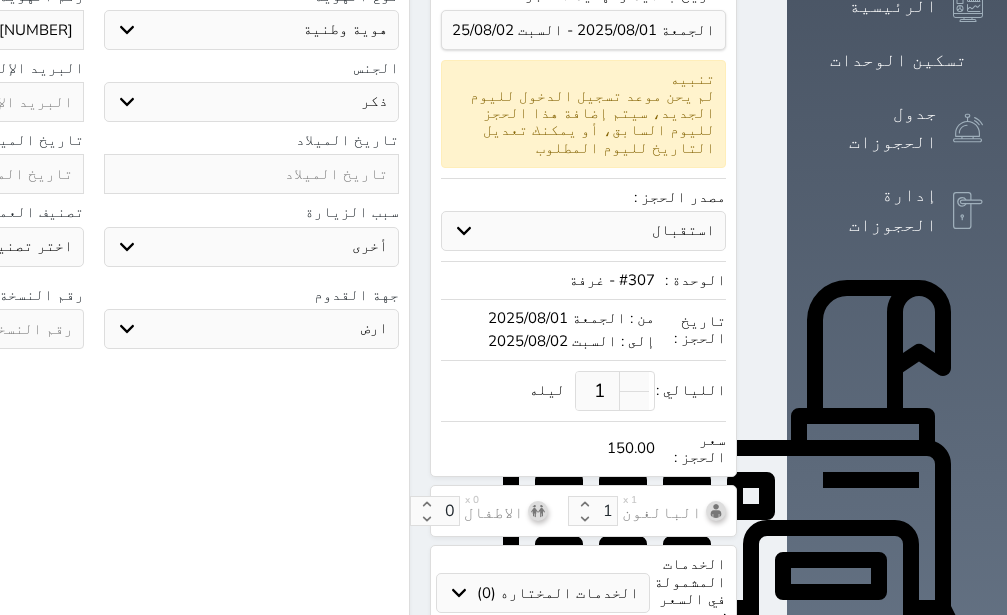 type on "[NUMBER]" 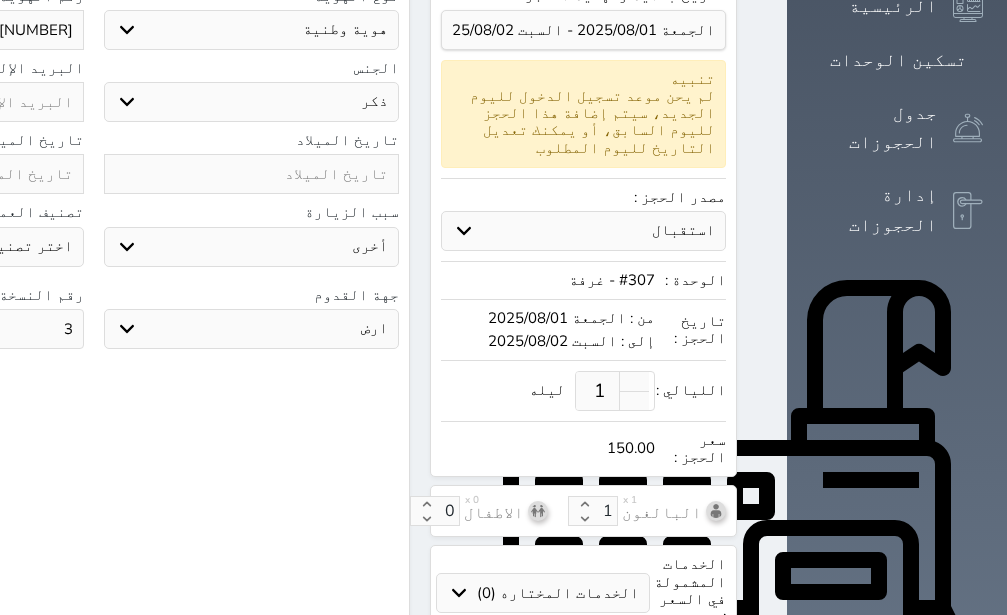 type on "3" 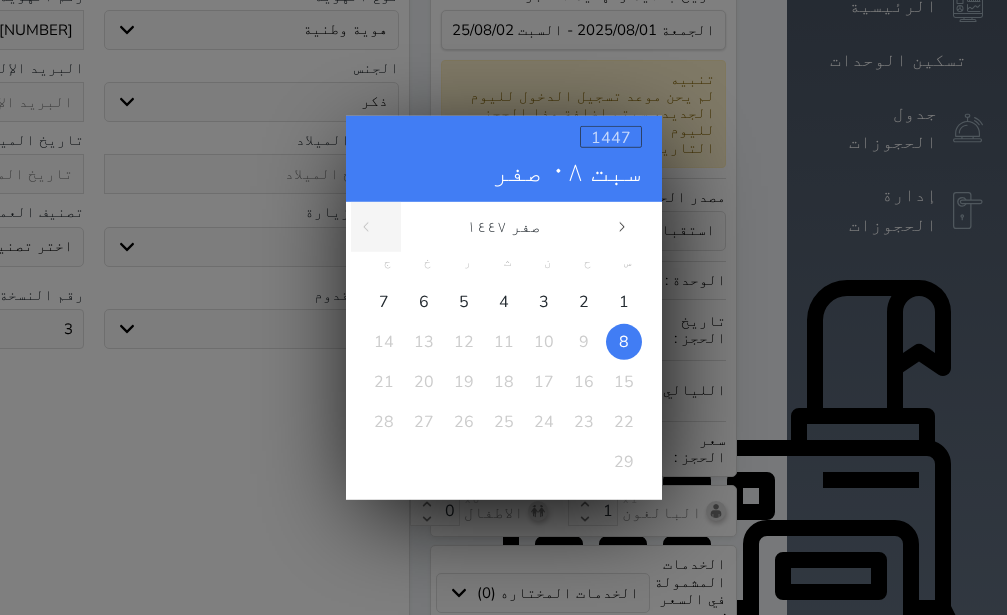 click on "1447" at bounding box center (611, 137) 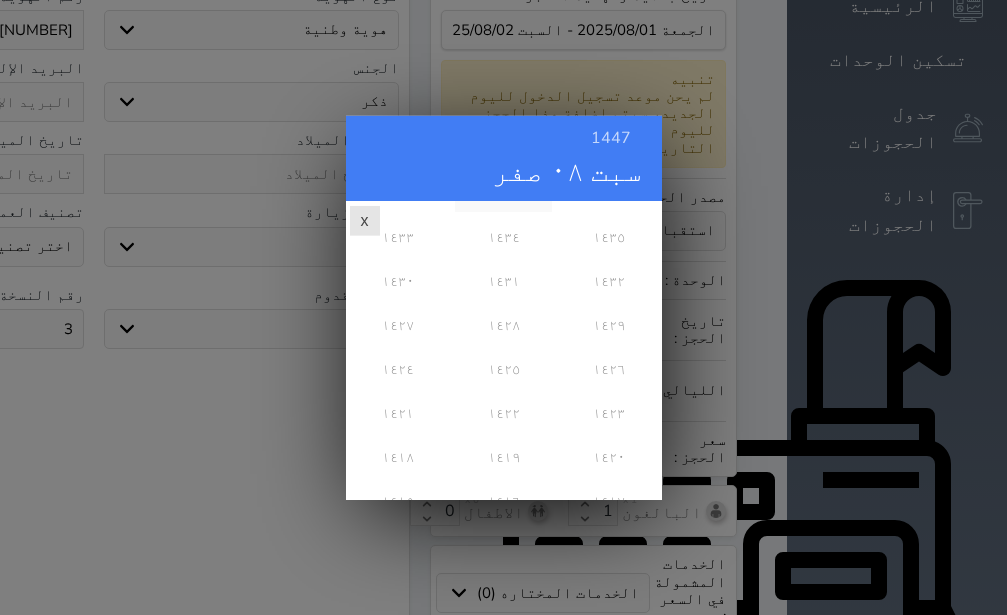 scroll, scrollTop: 324, scrollLeft: 0, axis: vertical 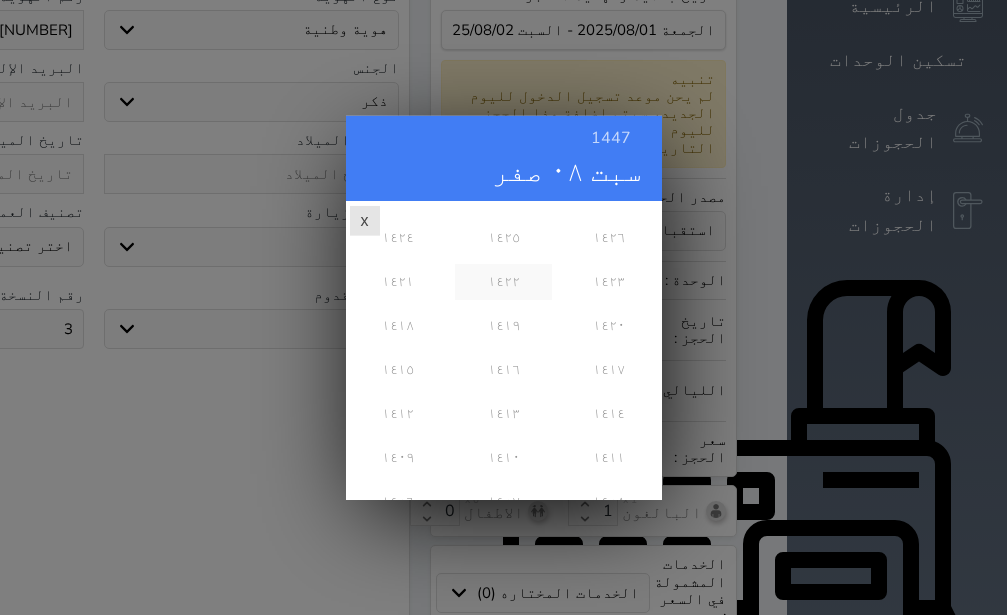 click on "١٤٢٢" at bounding box center (503, 281) 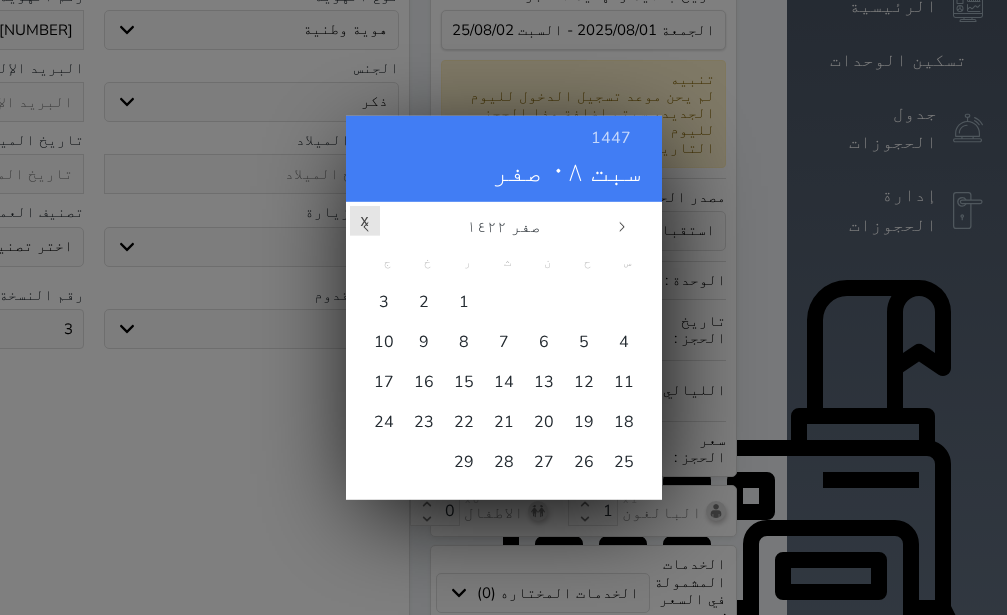 scroll, scrollTop: 0, scrollLeft: 0, axis: both 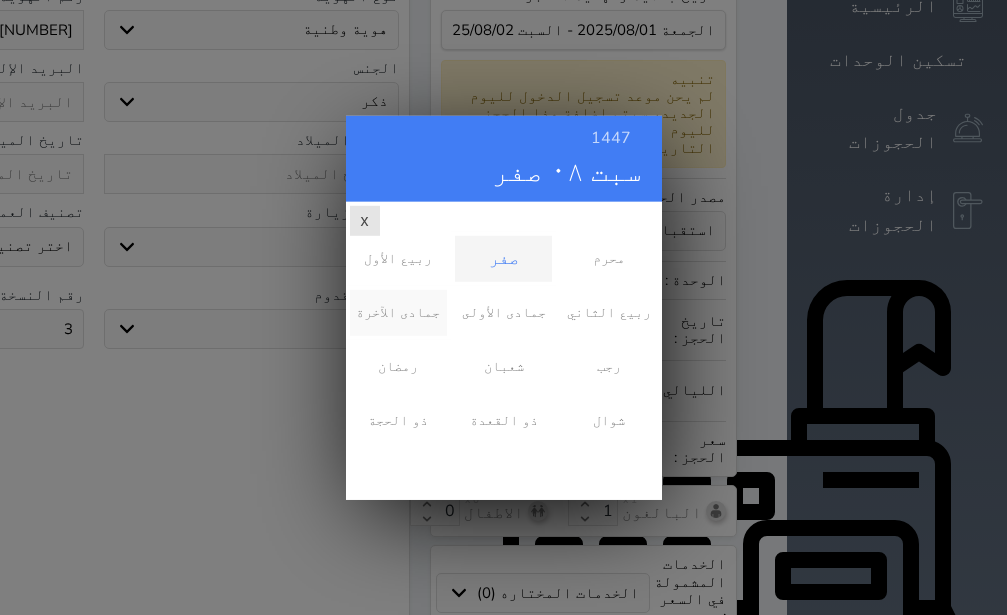 click on "جمادى الآخرة" at bounding box center (398, 312) 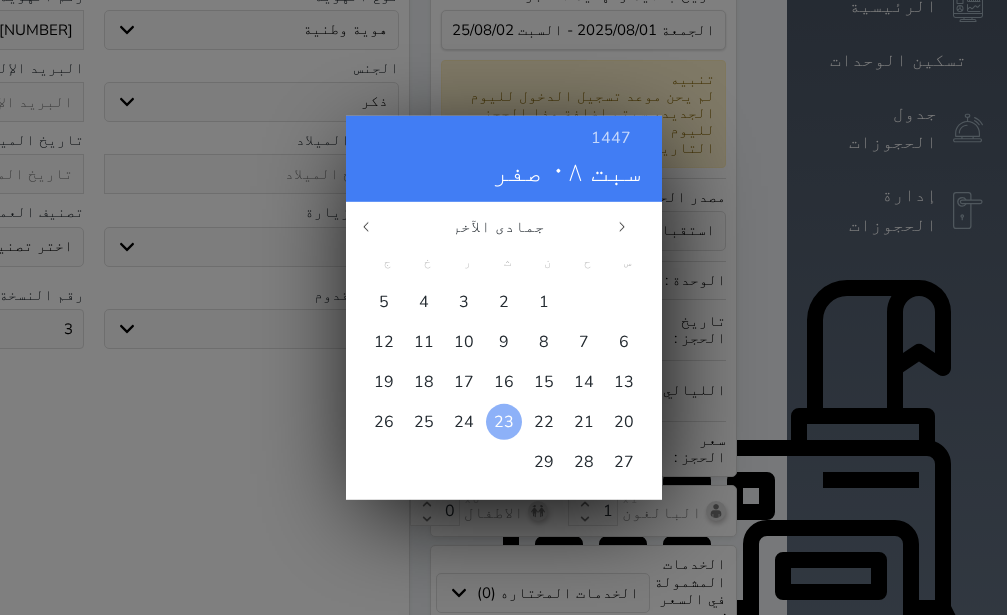 click on "23" at bounding box center [504, 421] 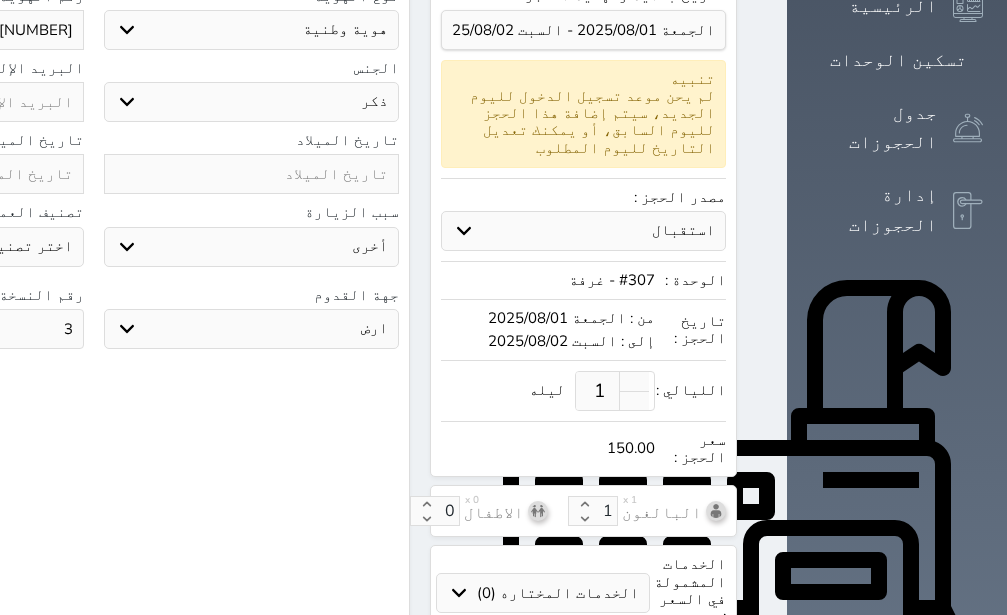 type on "[YEAR]/[MONTH]/[DAY]" 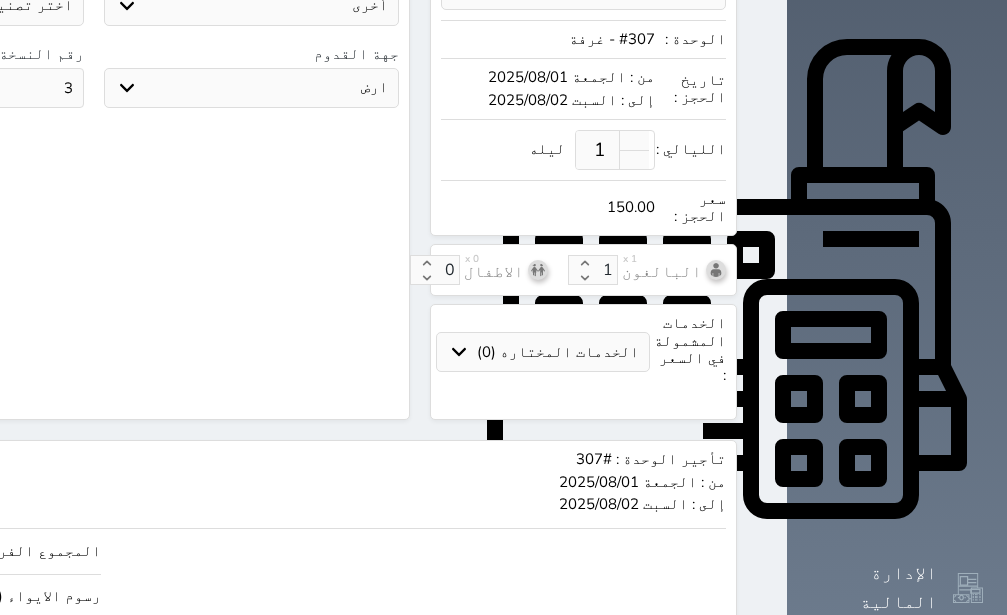 scroll, scrollTop: 767, scrollLeft: 0, axis: vertical 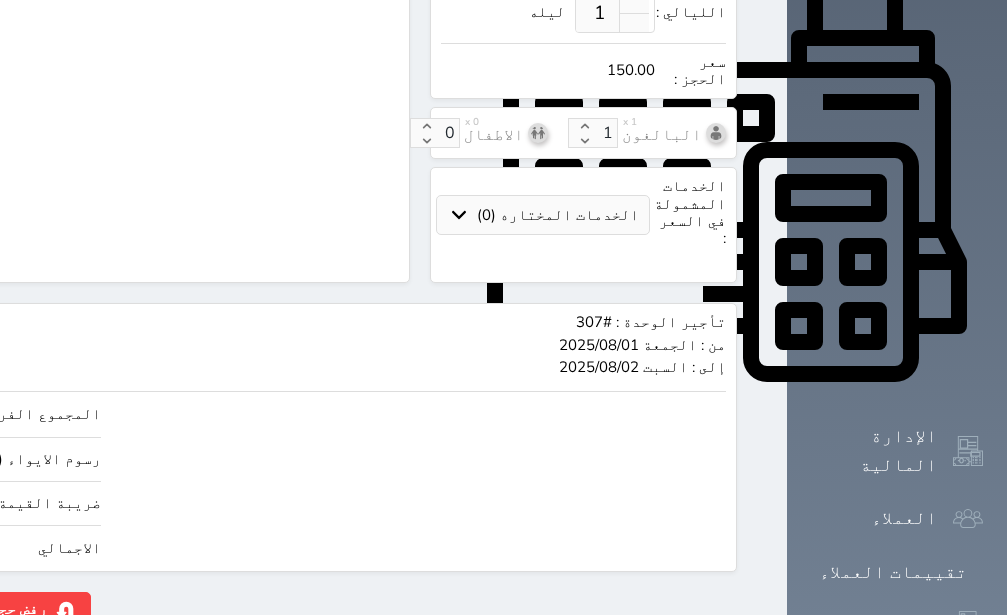 click on "حجز" at bounding box center [-130, 609] 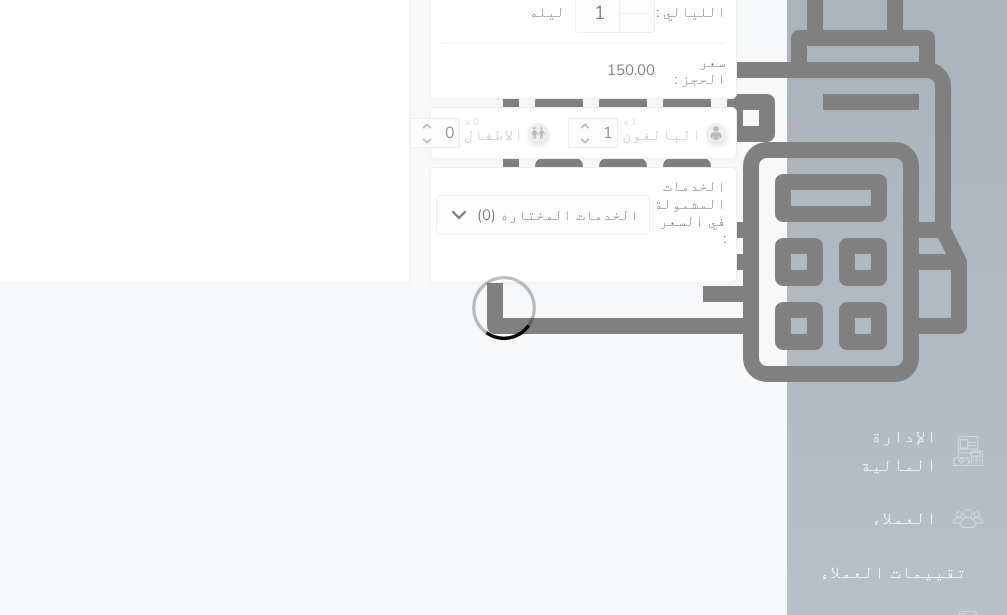 select on "1" 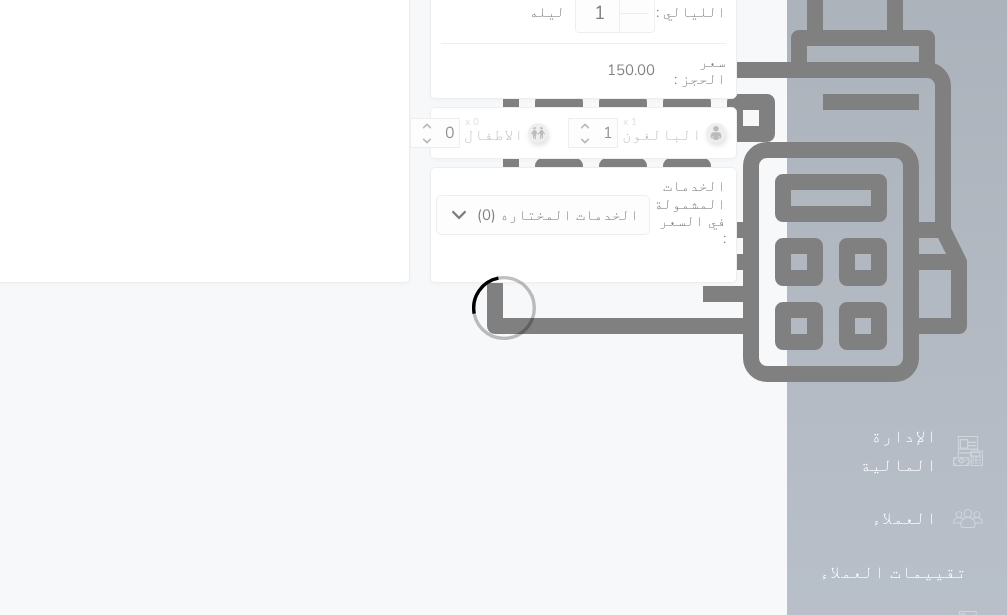 select on "113" 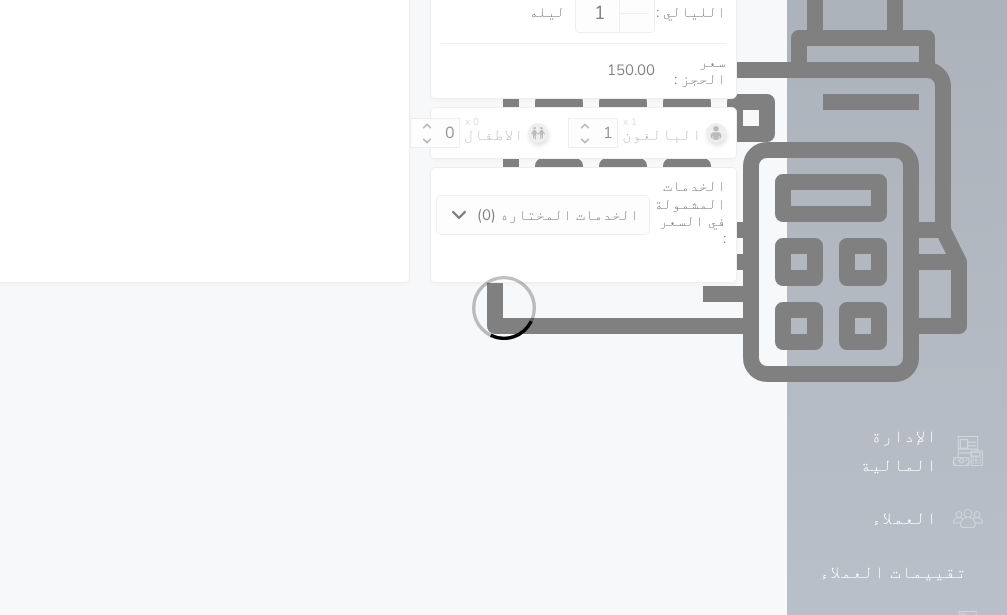 select on "1" 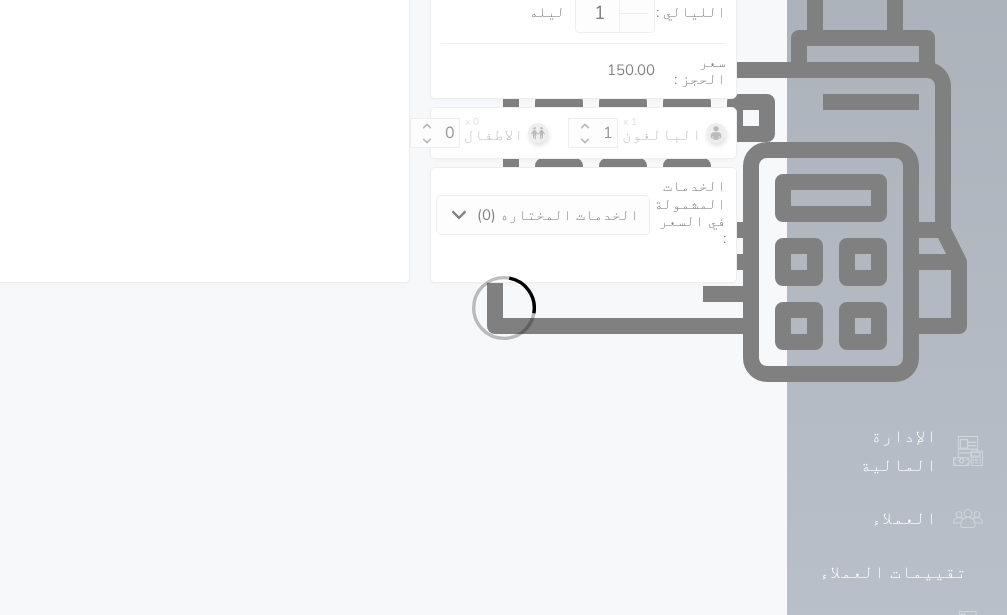 select on "7" 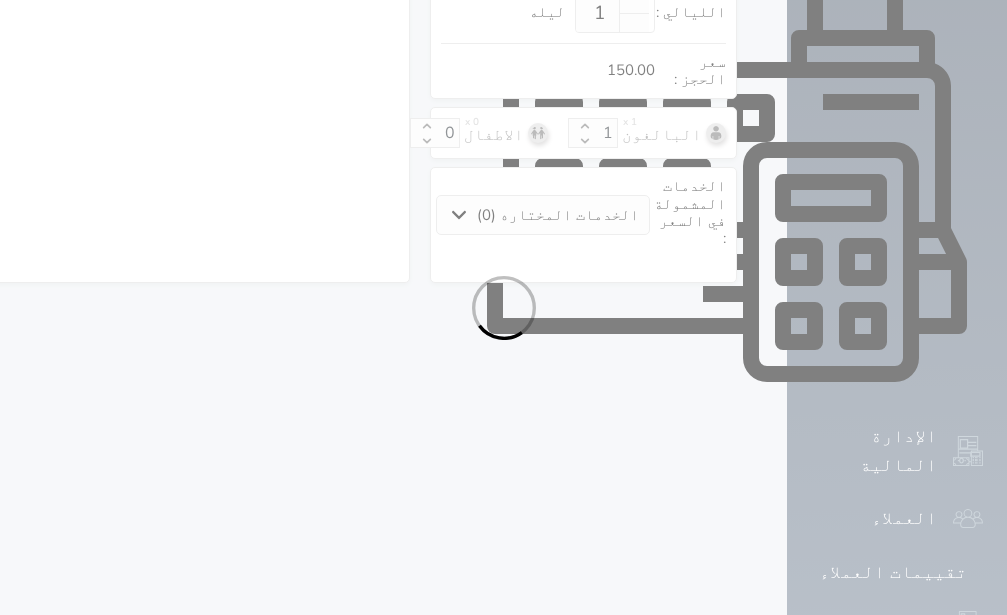 select on "9" 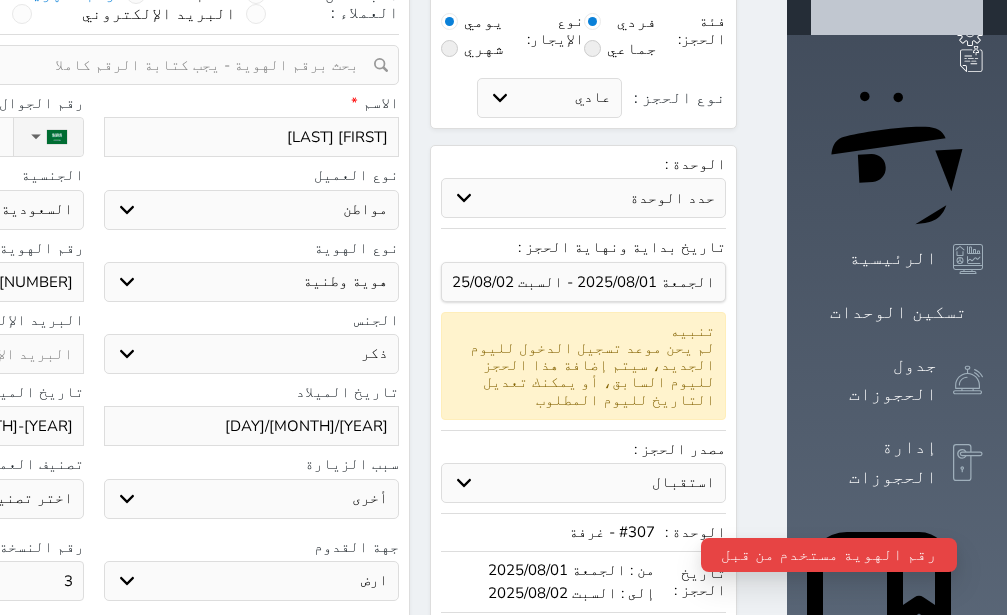 scroll, scrollTop: 0, scrollLeft: 0, axis: both 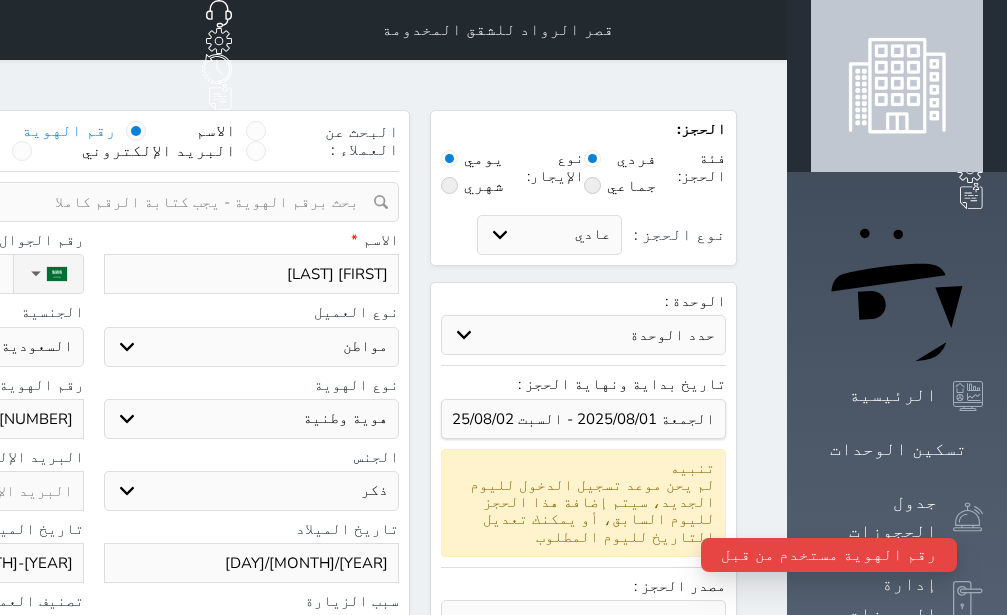 click at bounding box center (86, 202) 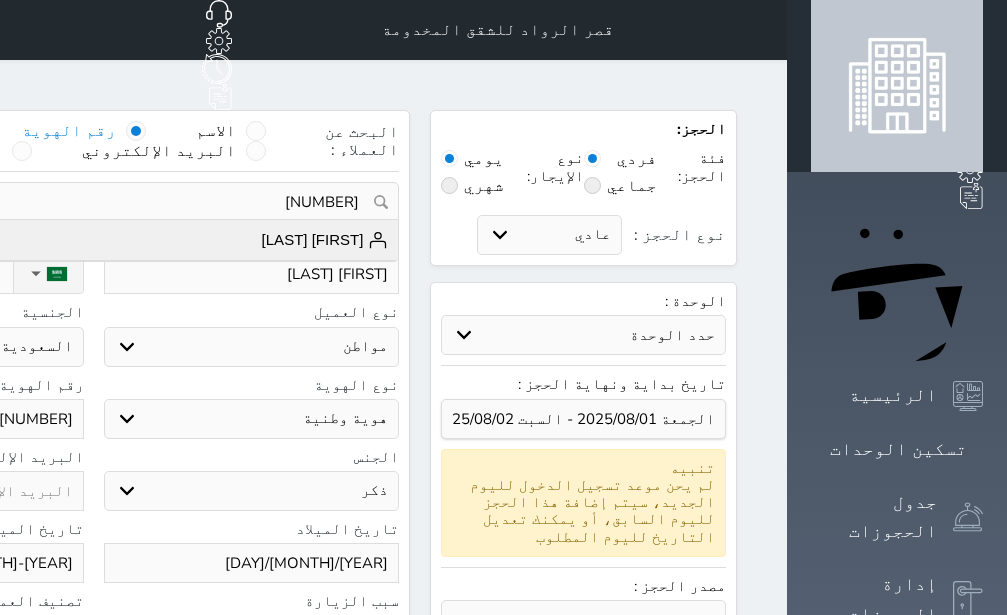 click on "[FIRST] [LAST]" at bounding box center [325, 240] 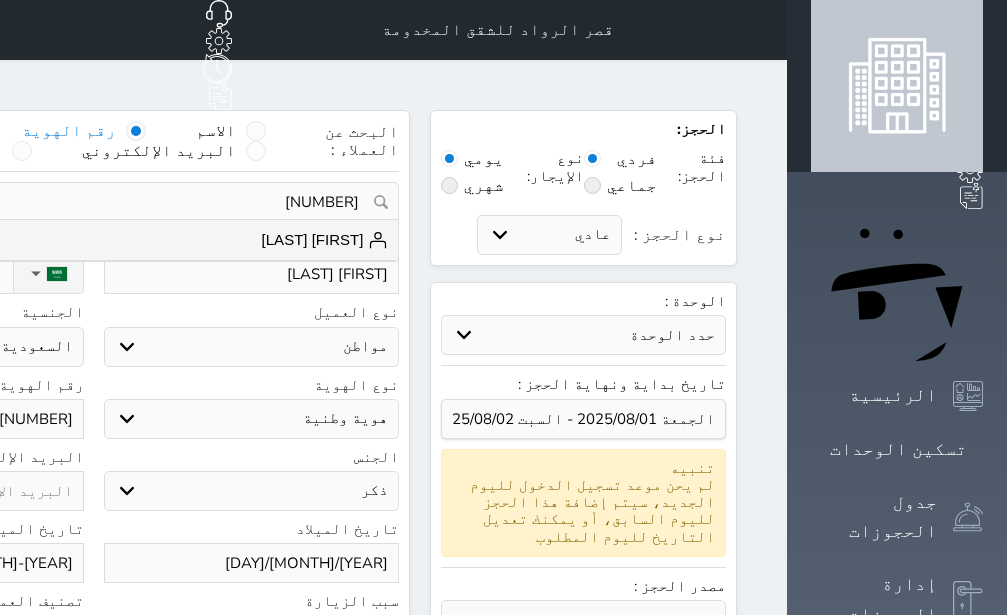 type on "[FIRST] [LAST] || [PHONE]" 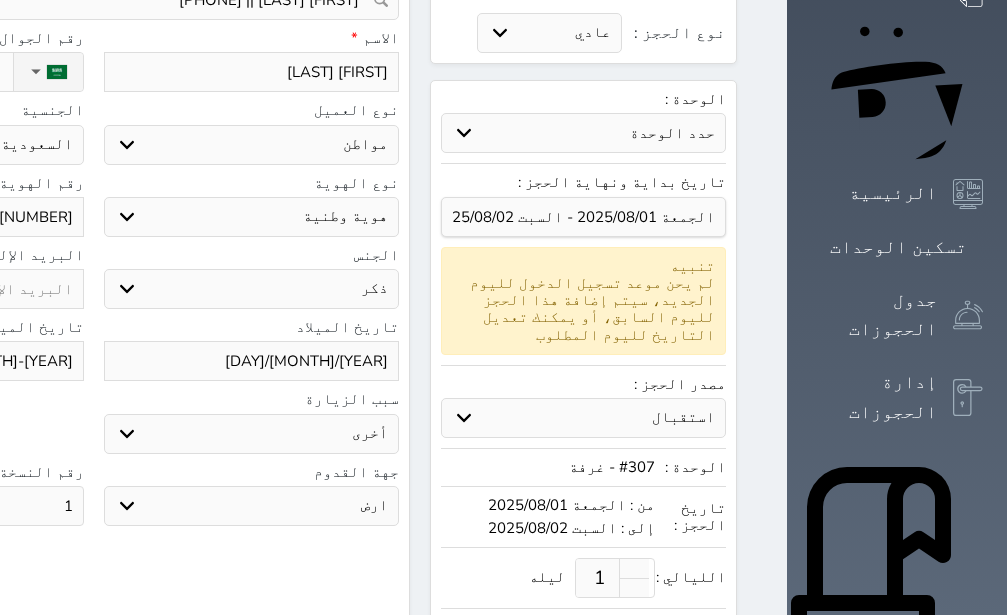 scroll, scrollTop: 252, scrollLeft: 0, axis: vertical 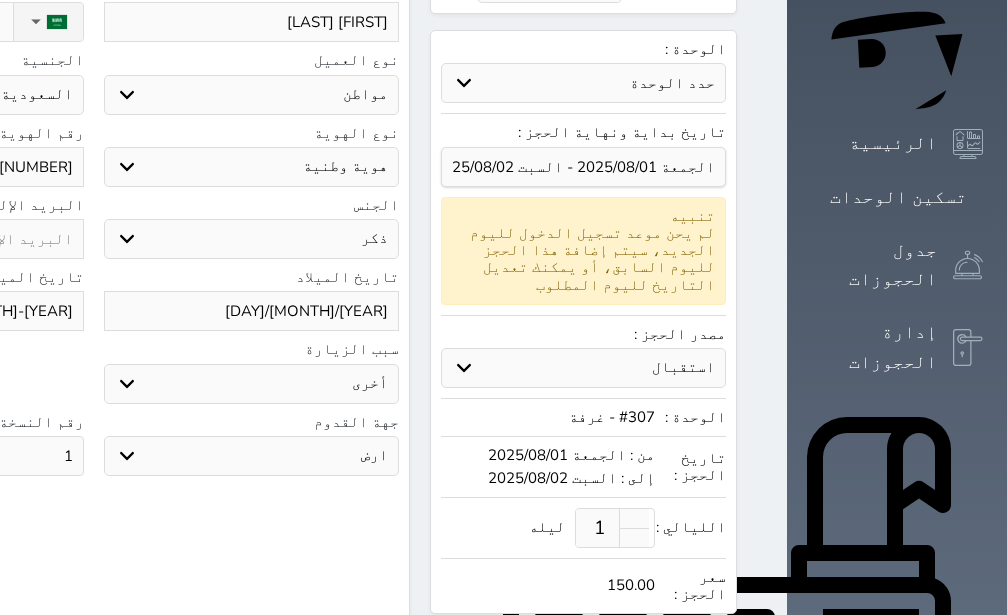 click on "1" at bounding box center (-64, 456) 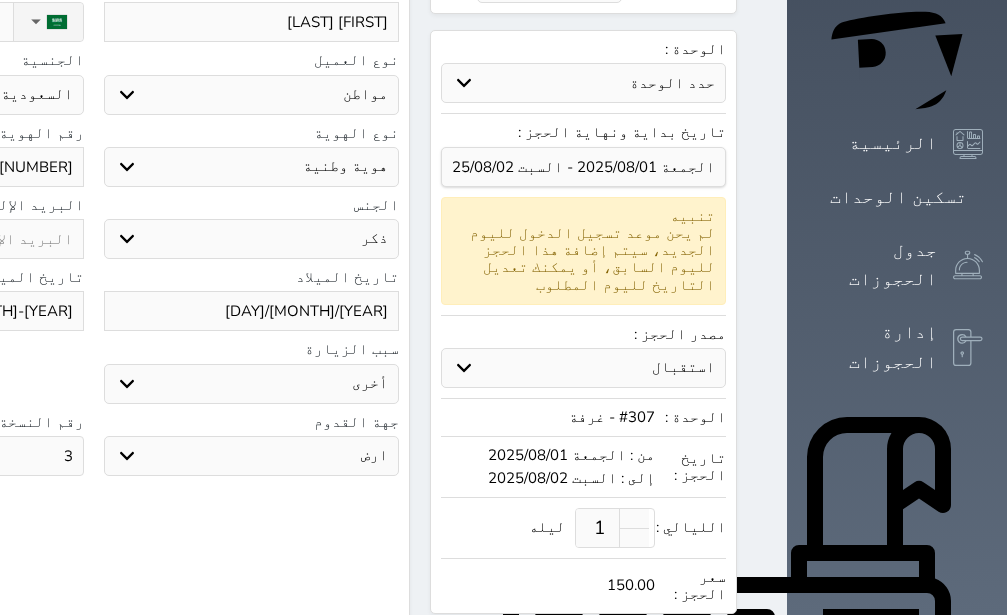 scroll, scrollTop: 767, scrollLeft: 0, axis: vertical 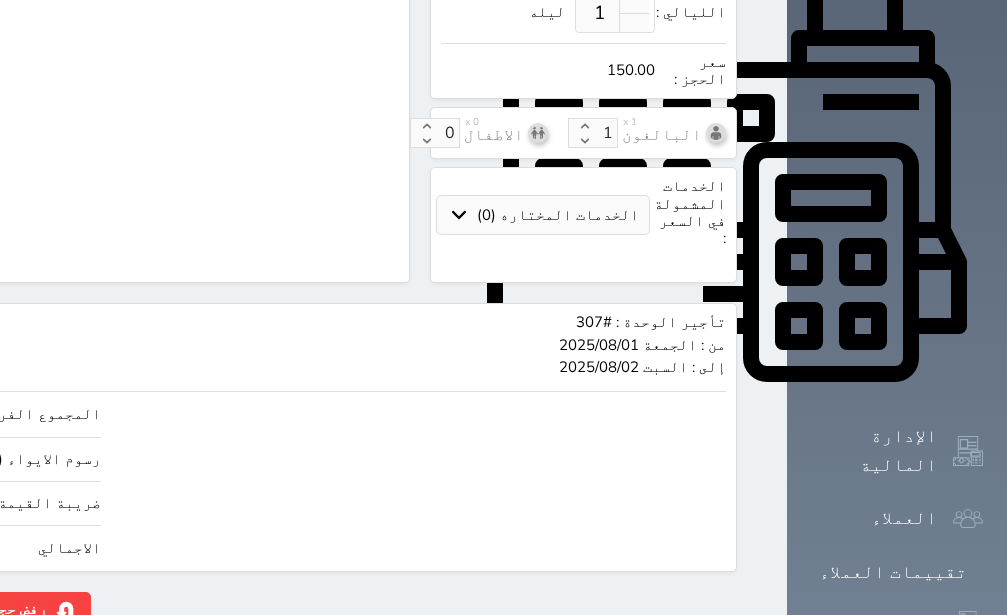 type on "3" 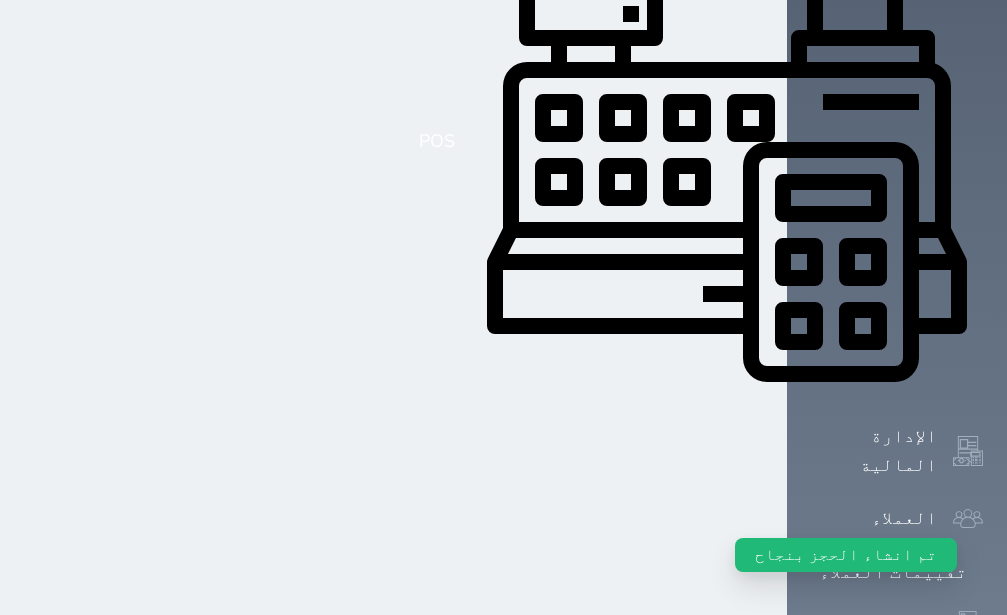 scroll, scrollTop: 1122, scrollLeft: 0, axis: vertical 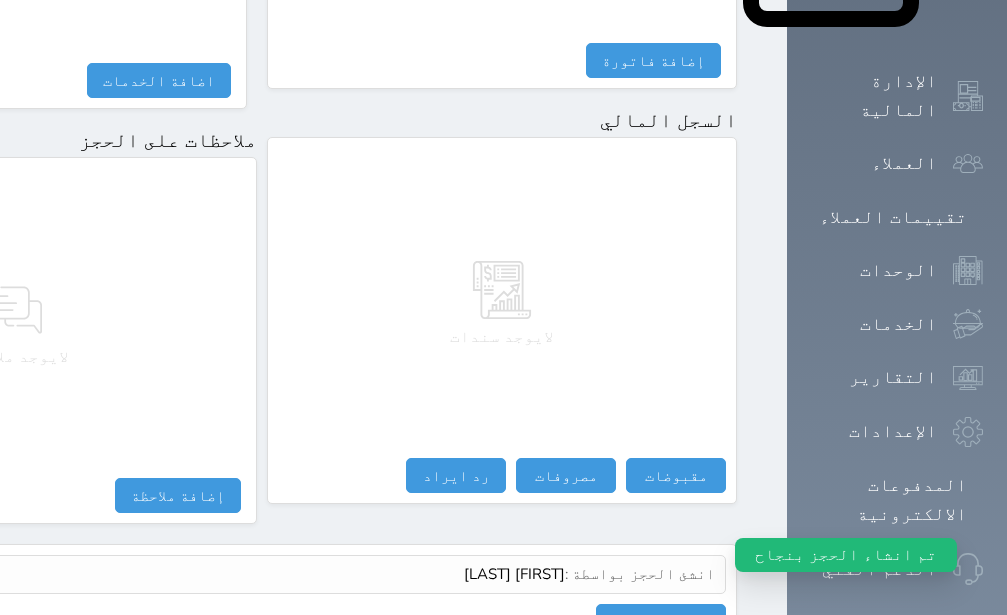 select 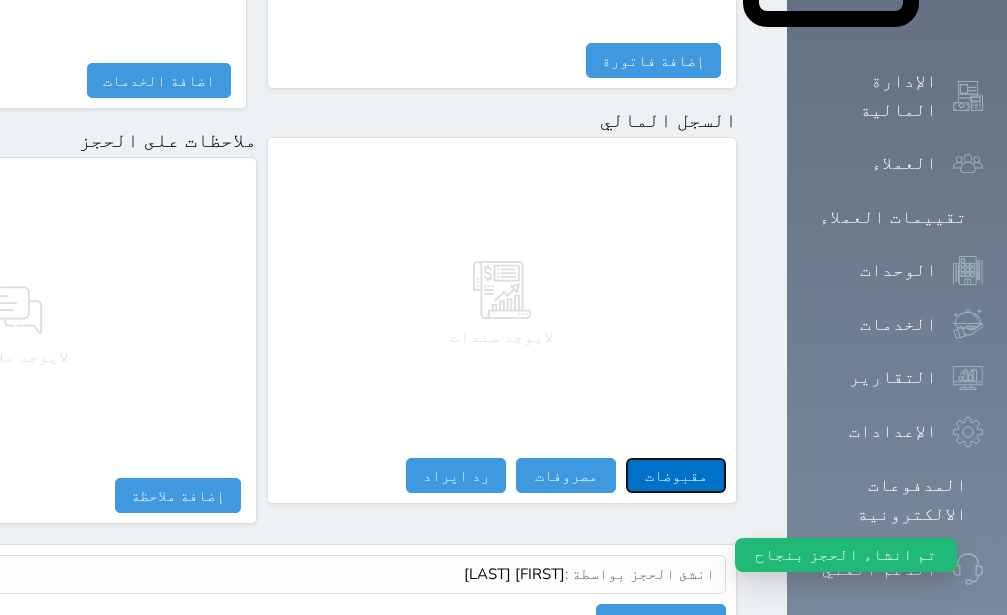 click on "مقبوضات" at bounding box center (676, 475) 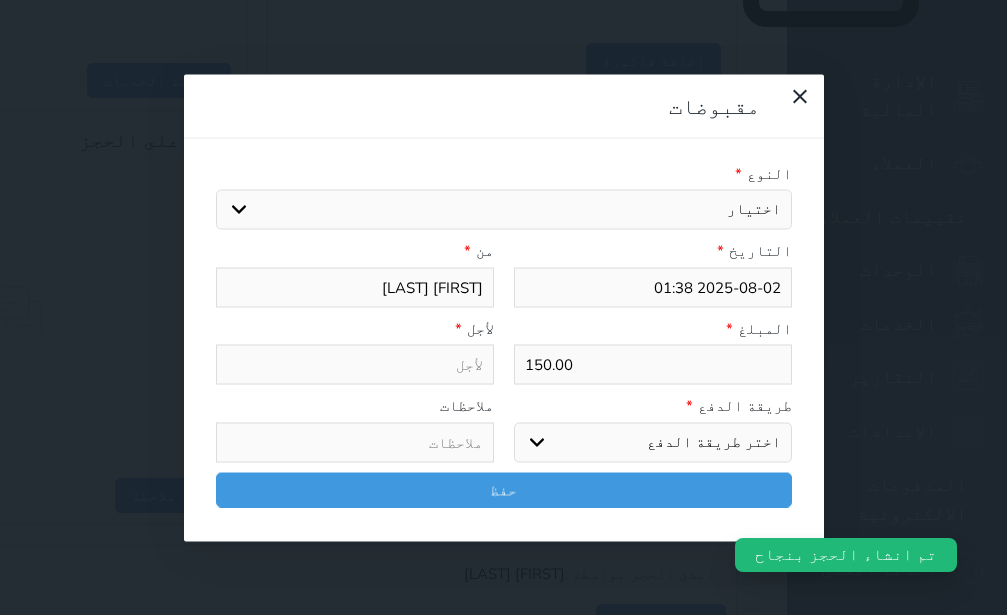 scroll, scrollTop: 1087, scrollLeft: 0, axis: vertical 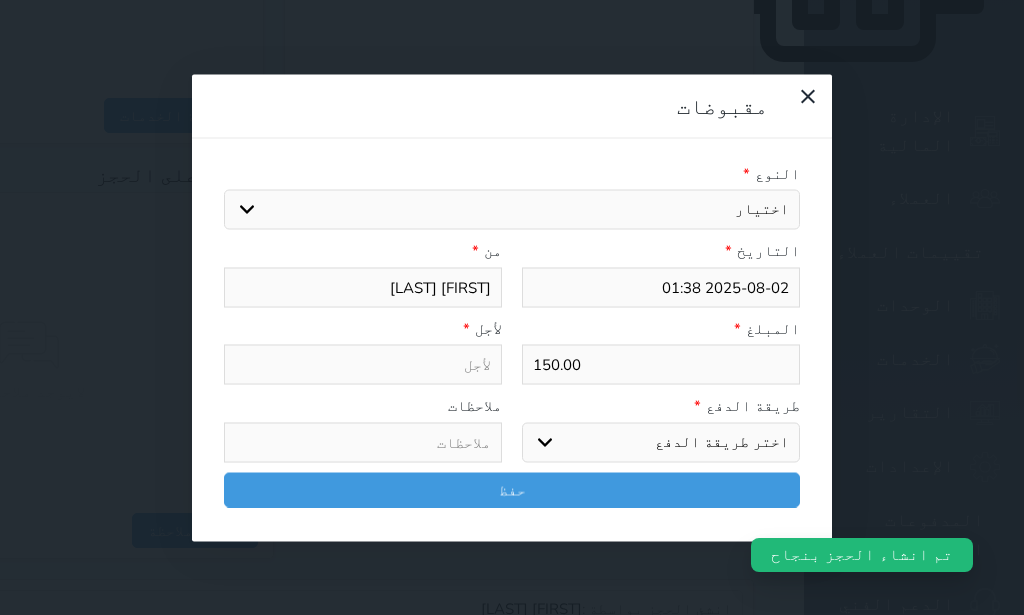 select 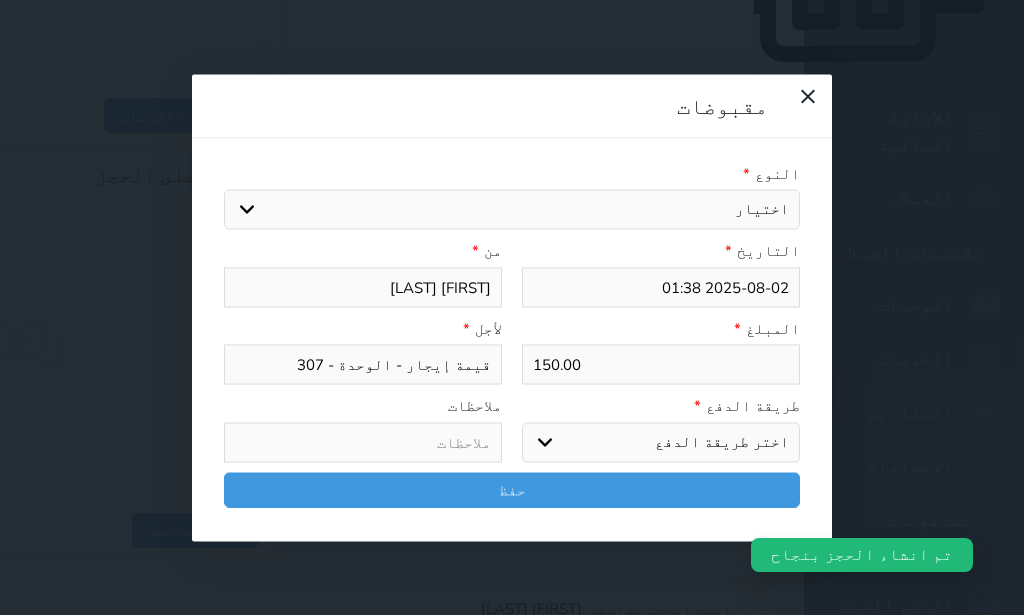 click on "اختر طريقة الدفع   دفع نقدى   تحويل بنكى   مدى   بطاقة ائتمان   آجل" at bounding box center (661, 442) 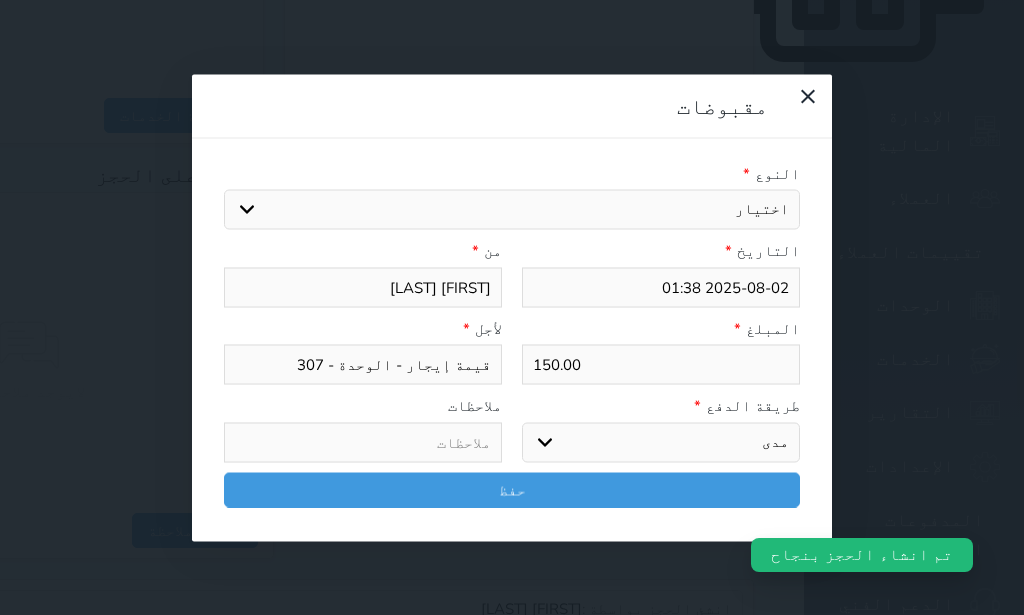 click on "مدى" at bounding box center (0, 0) 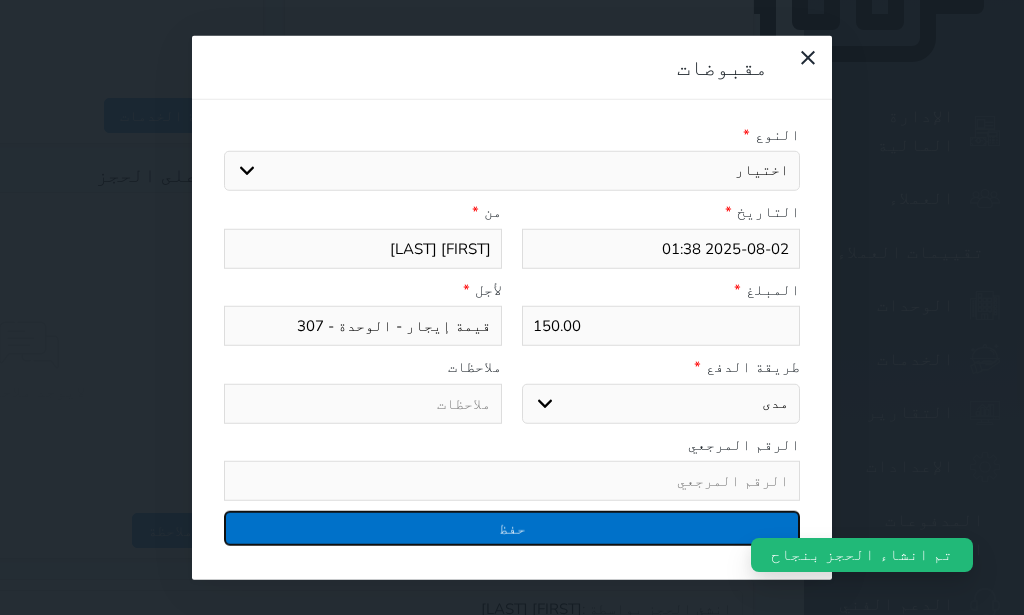 click on "حفظ" at bounding box center [512, 528] 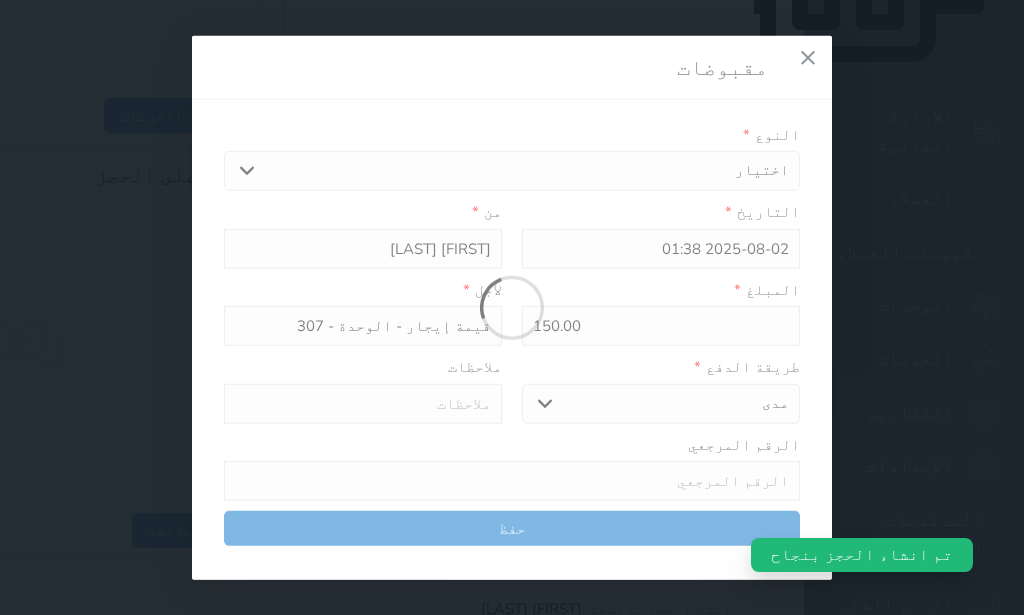 select 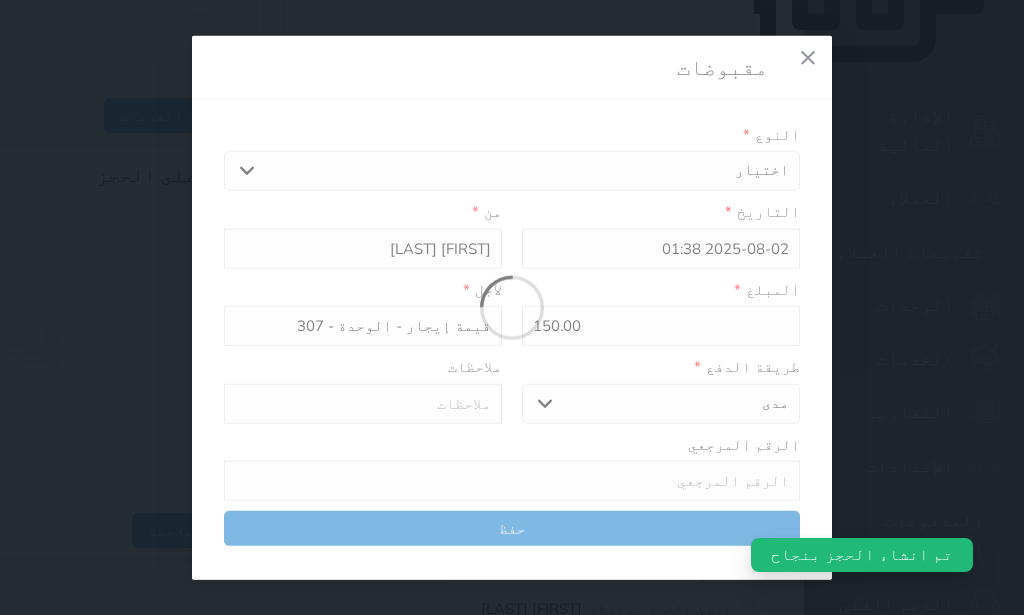type 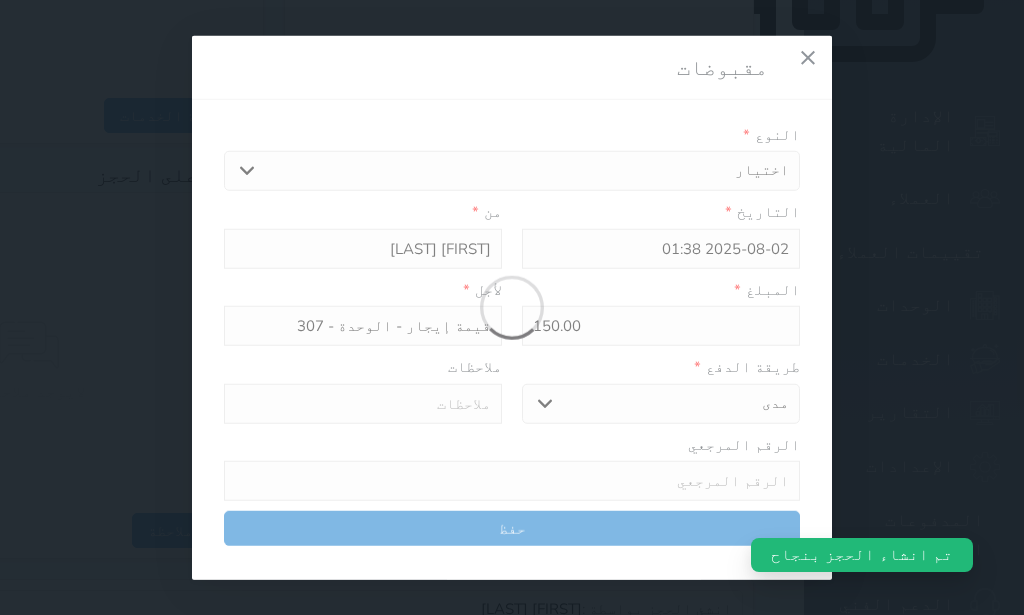 type on "0" 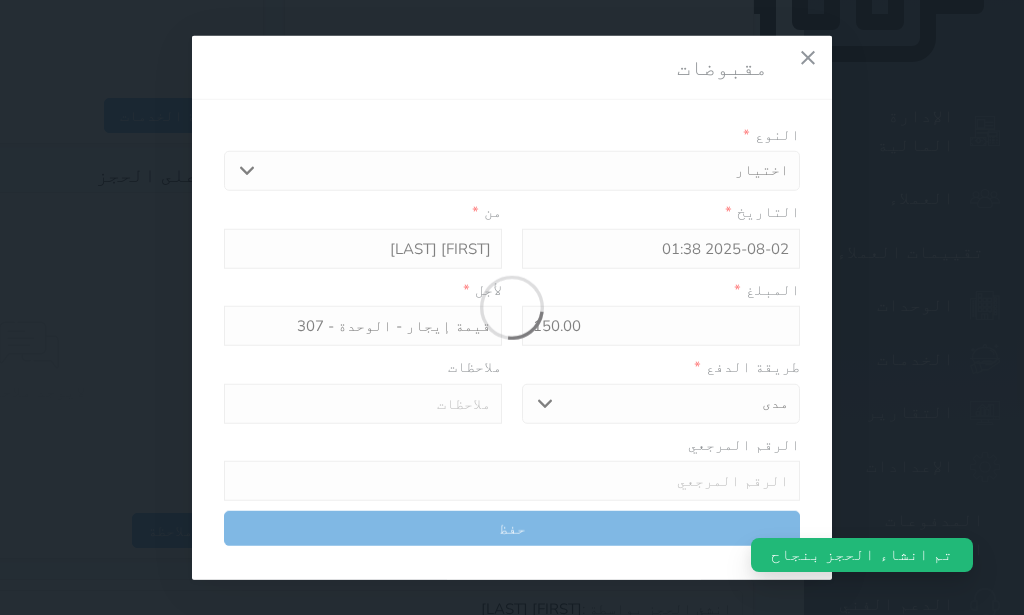 select 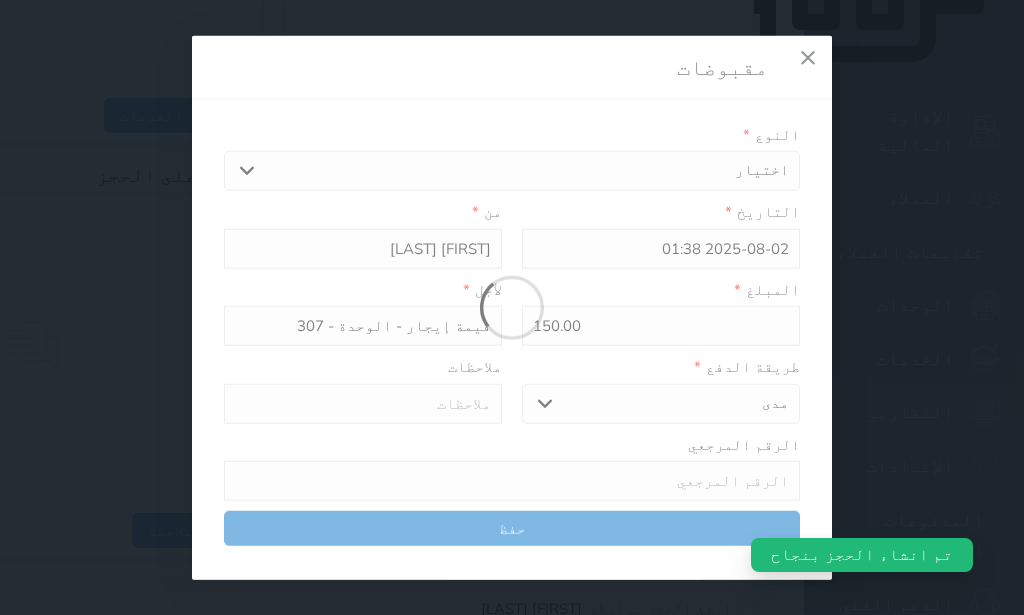 type on "0" 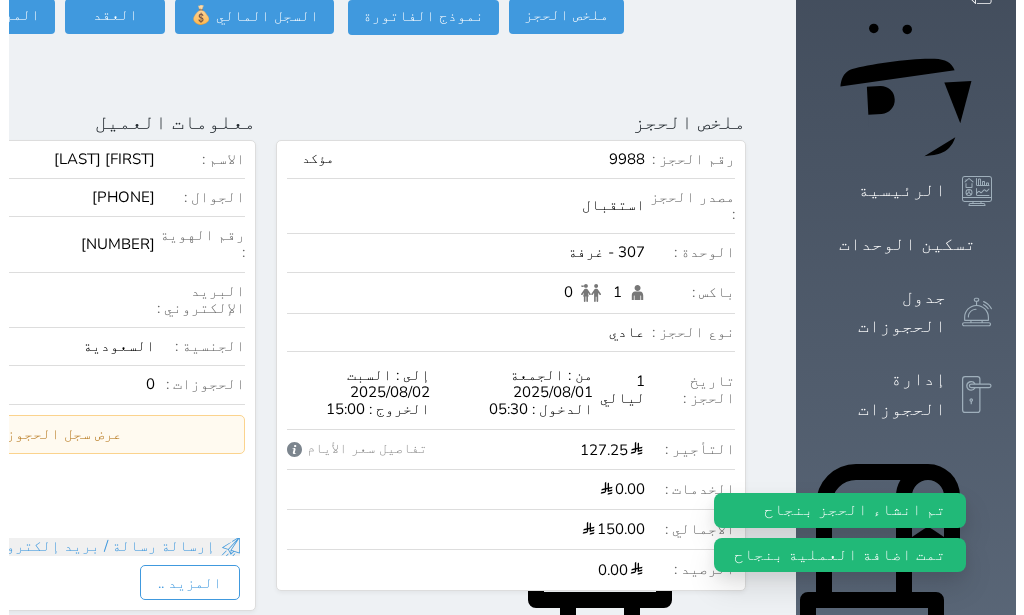 scroll, scrollTop: 0, scrollLeft: 0, axis: both 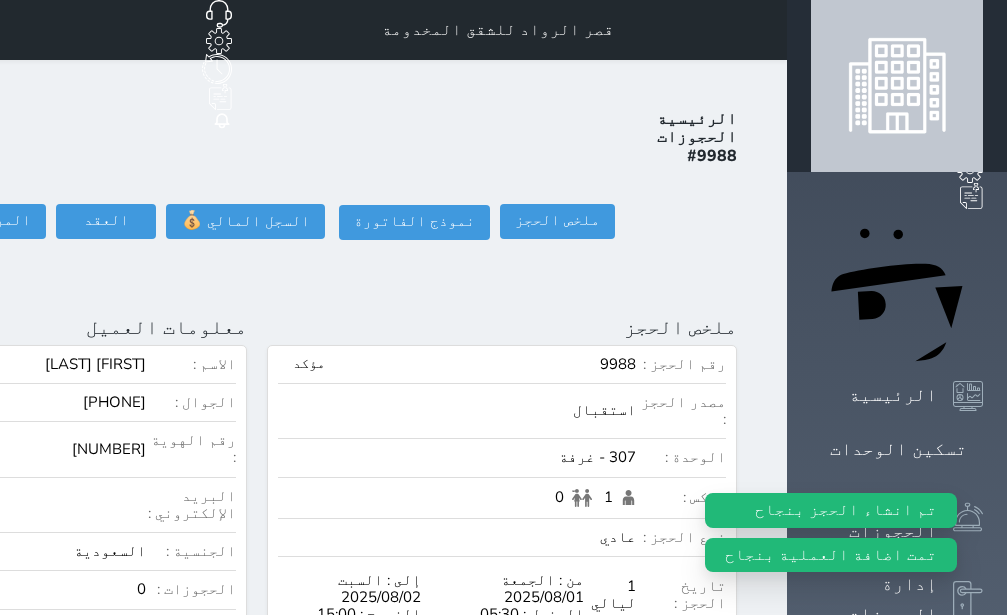 click on "تسجيل دخول" at bounding box center (-156, 221) 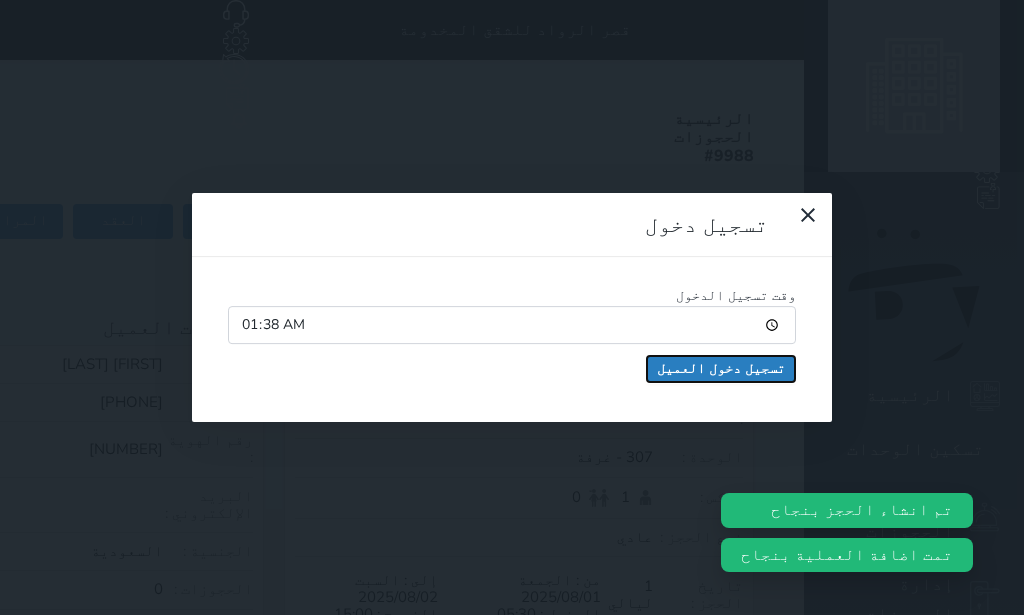 click on "تسجيل دخول العميل" at bounding box center [721, 369] 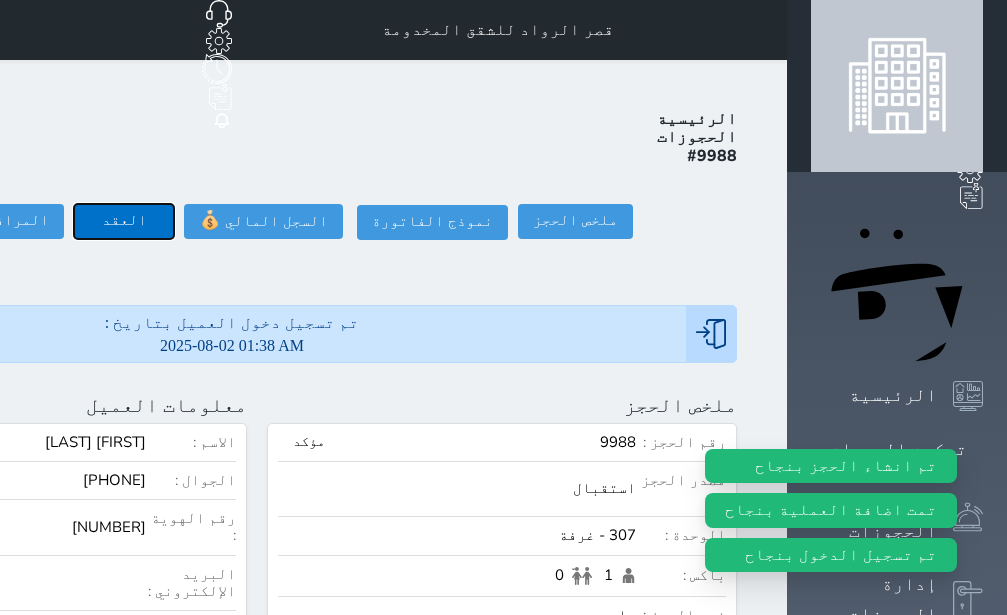 click on "العقد" at bounding box center (124, 221) 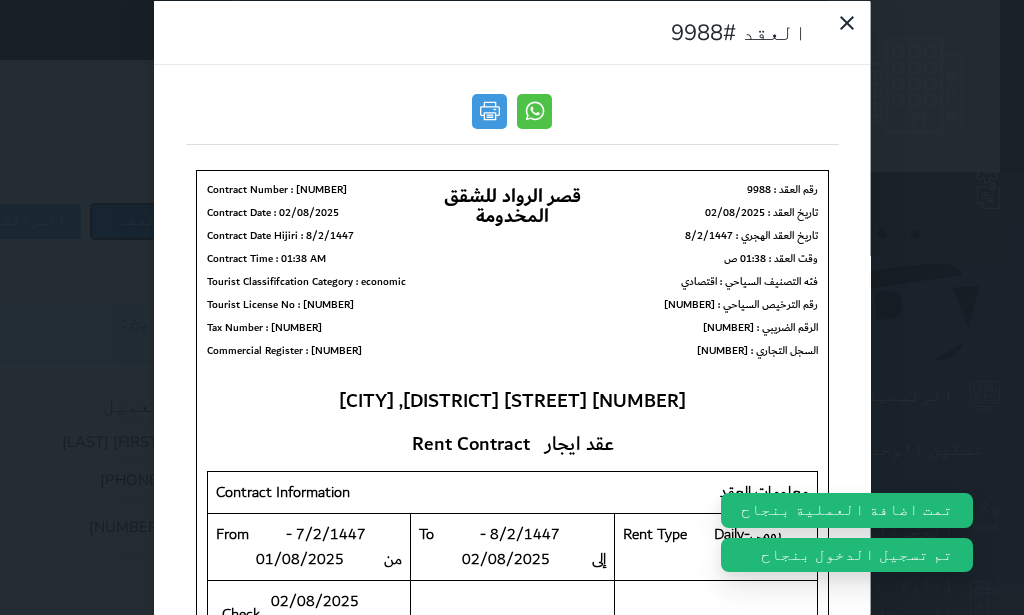 scroll, scrollTop: 0, scrollLeft: 0, axis: both 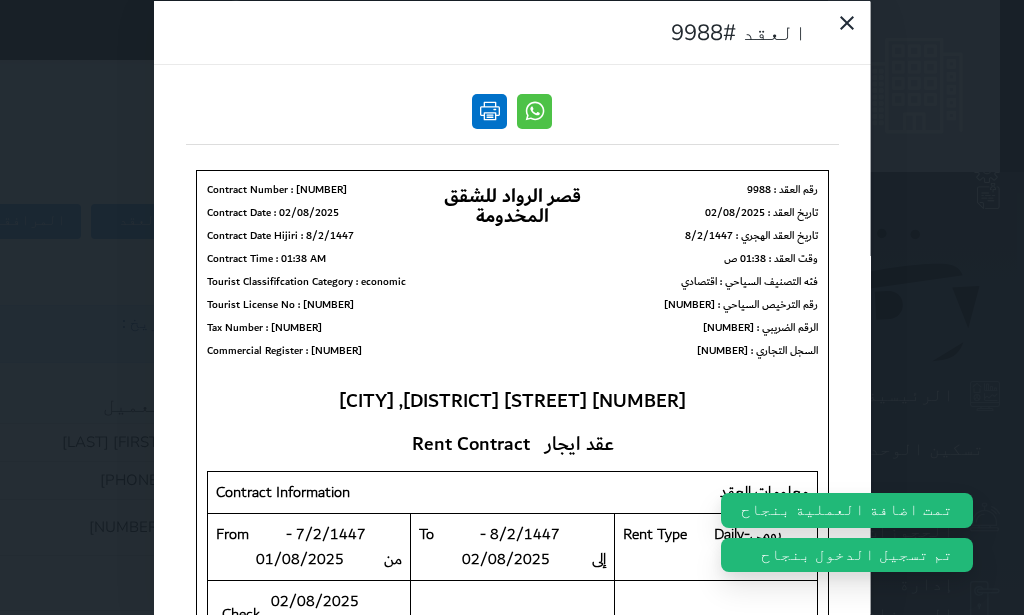 click at bounding box center (489, 110) 